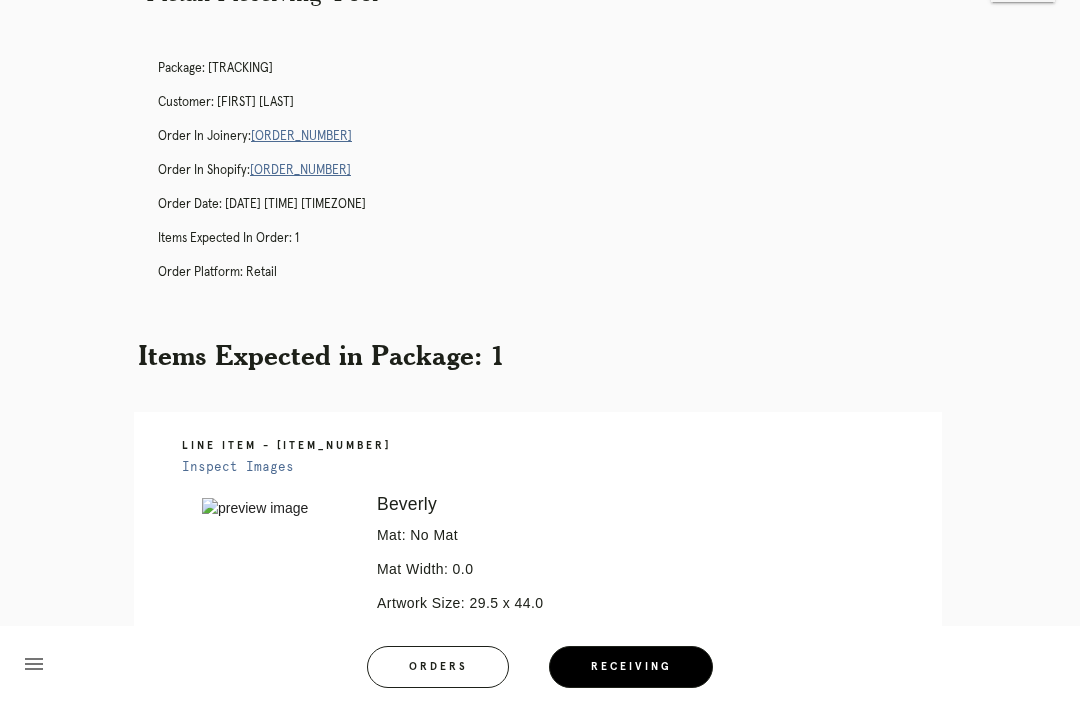 scroll, scrollTop: 0, scrollLeft: 0, axis: both 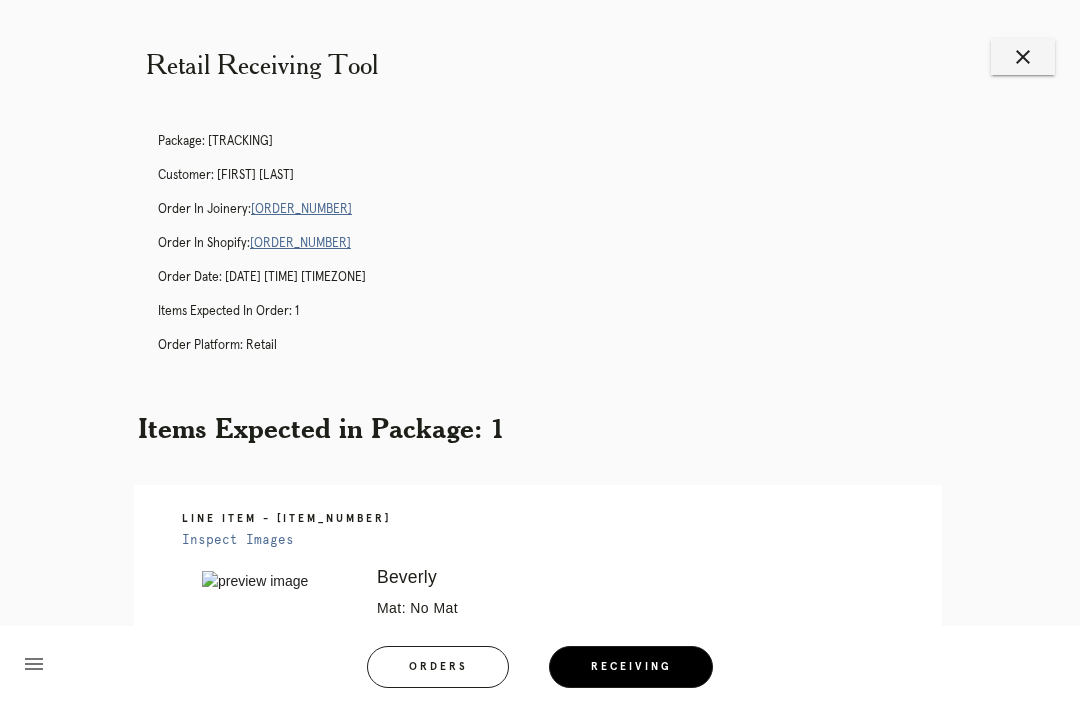 click on "Receiving" at bounding box center [631, 667] 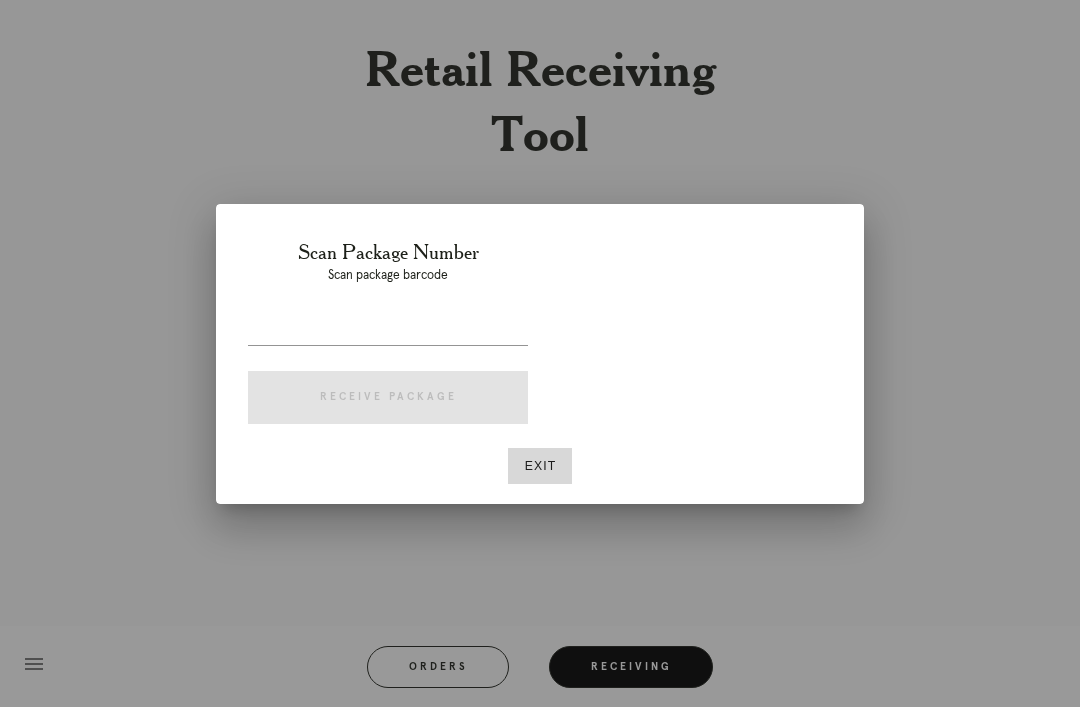 scroll, scrollTop: 0, scrollLeft: 0, axis: both 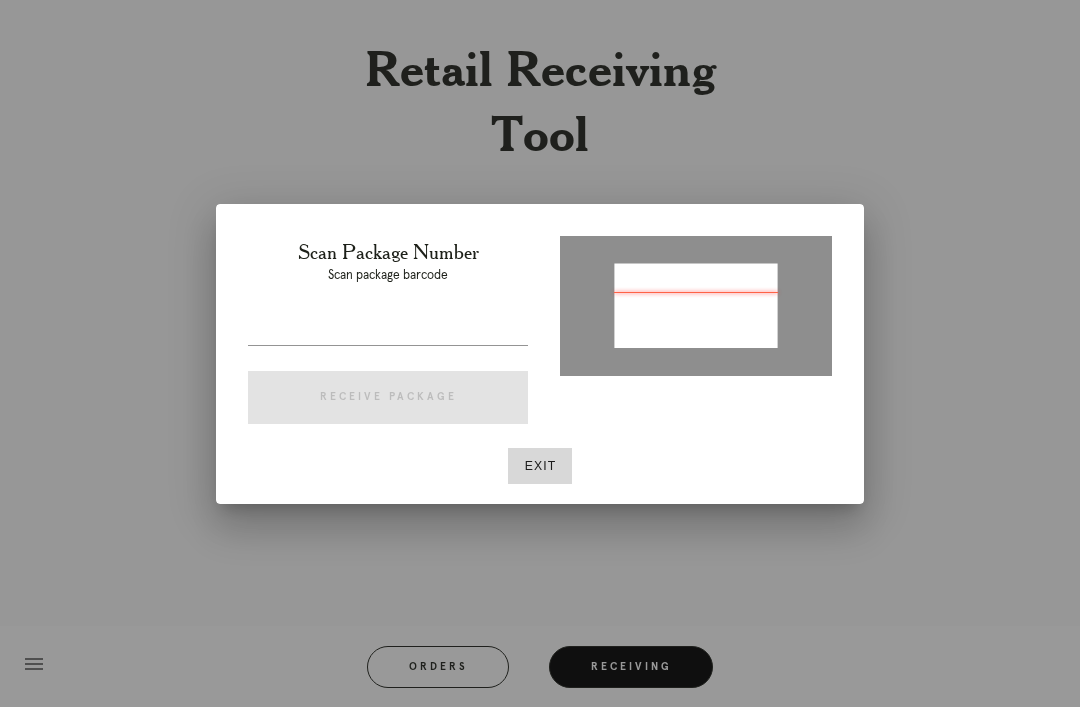 type on "P673539581597907" 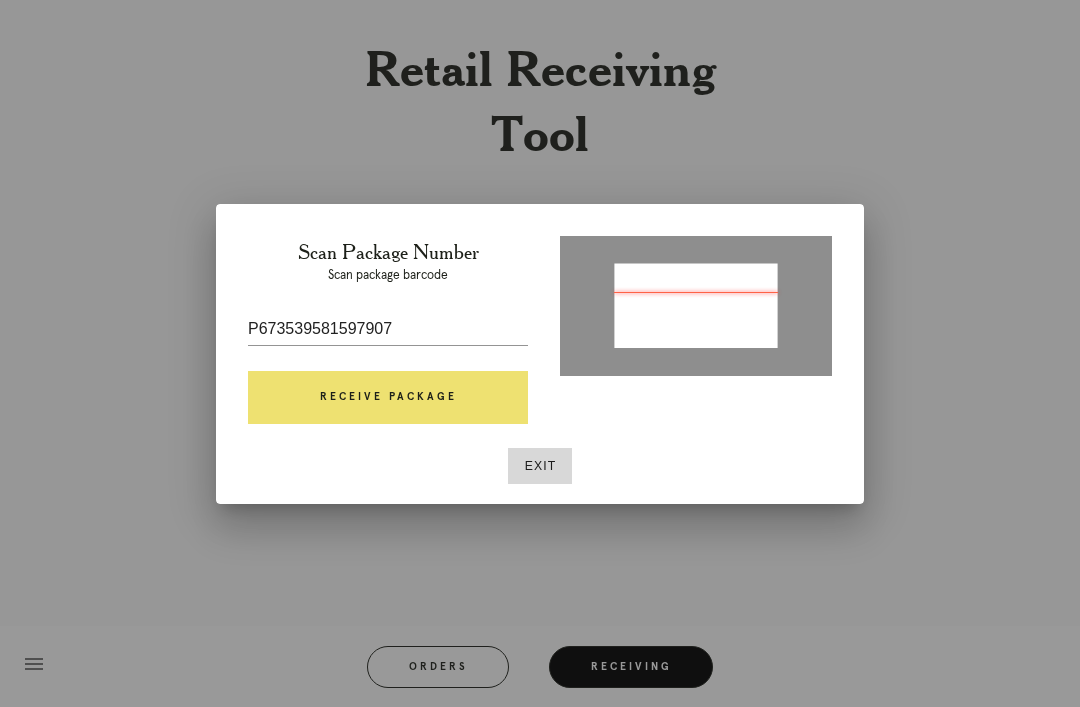 click on "Scan Package Number   Scan package barcode   P673539581597907   Receive Package" at bounding box center (388, 336) 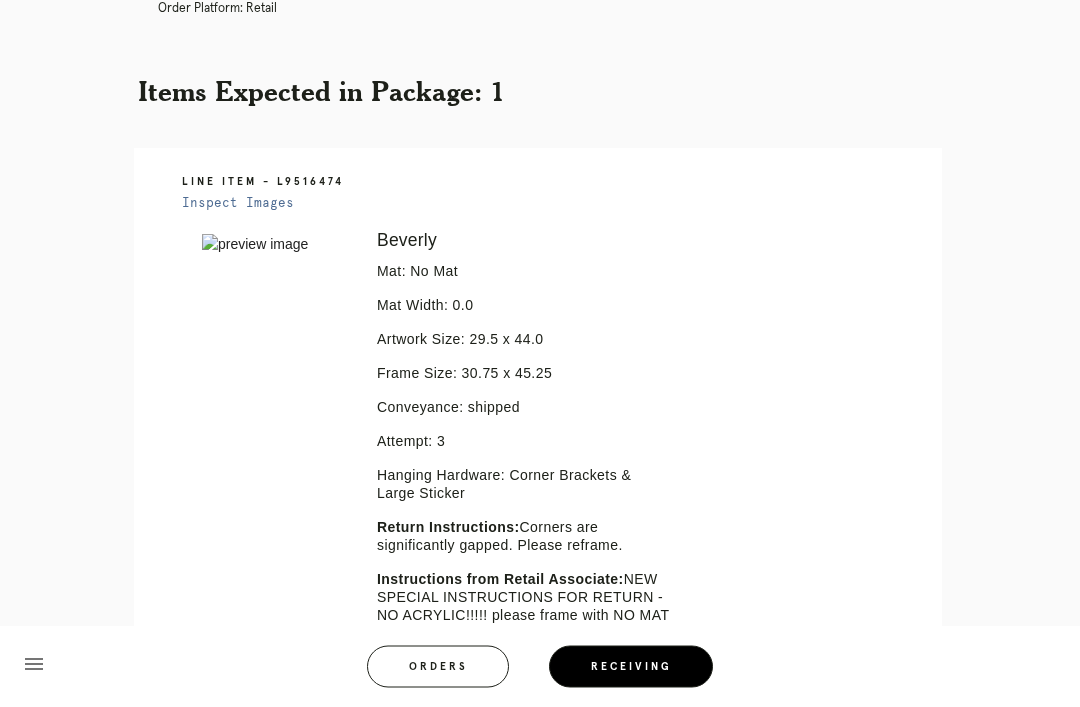 scroll, scrollTop: 446, scrollLeft: 0, axis: vertical 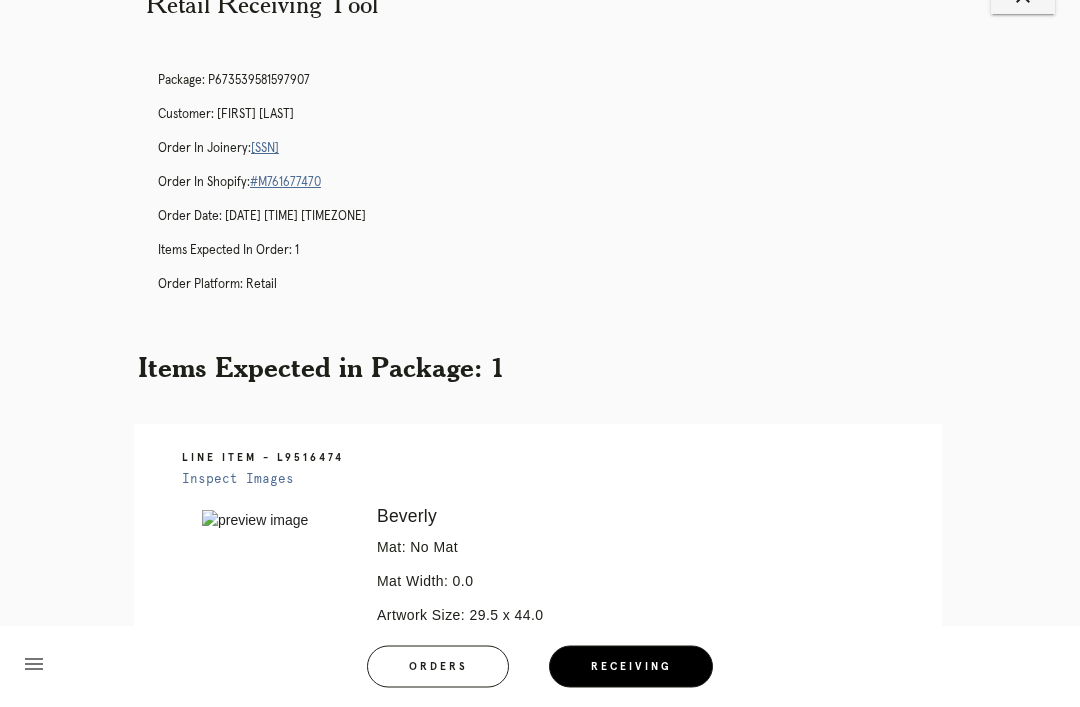 click on "R057335162" at bounding box center [265, 149] 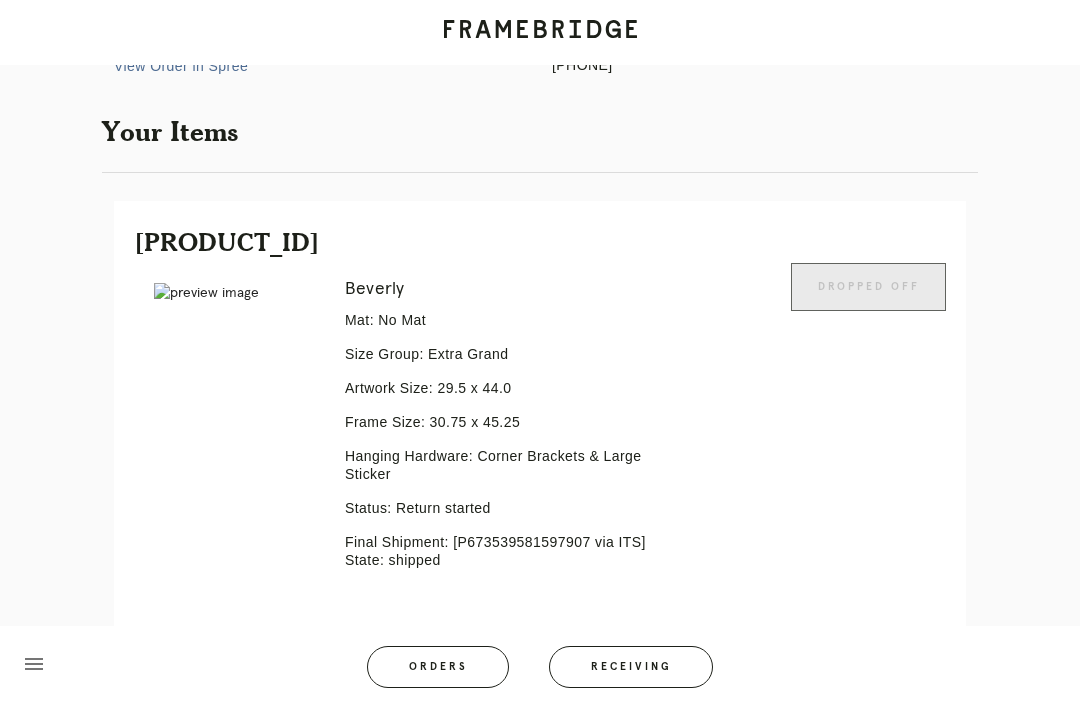 scroll, scrollTop: 396, scrollLeft: 0, axis: vertical 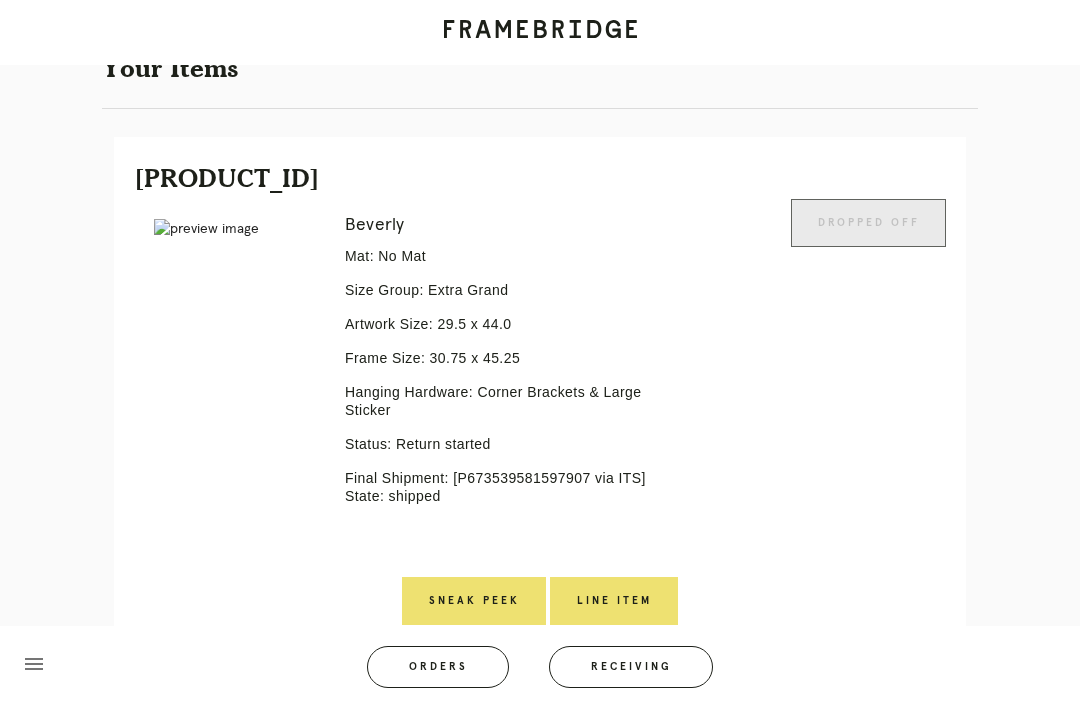 click on "Line Item" at bounding box center (614, 601) 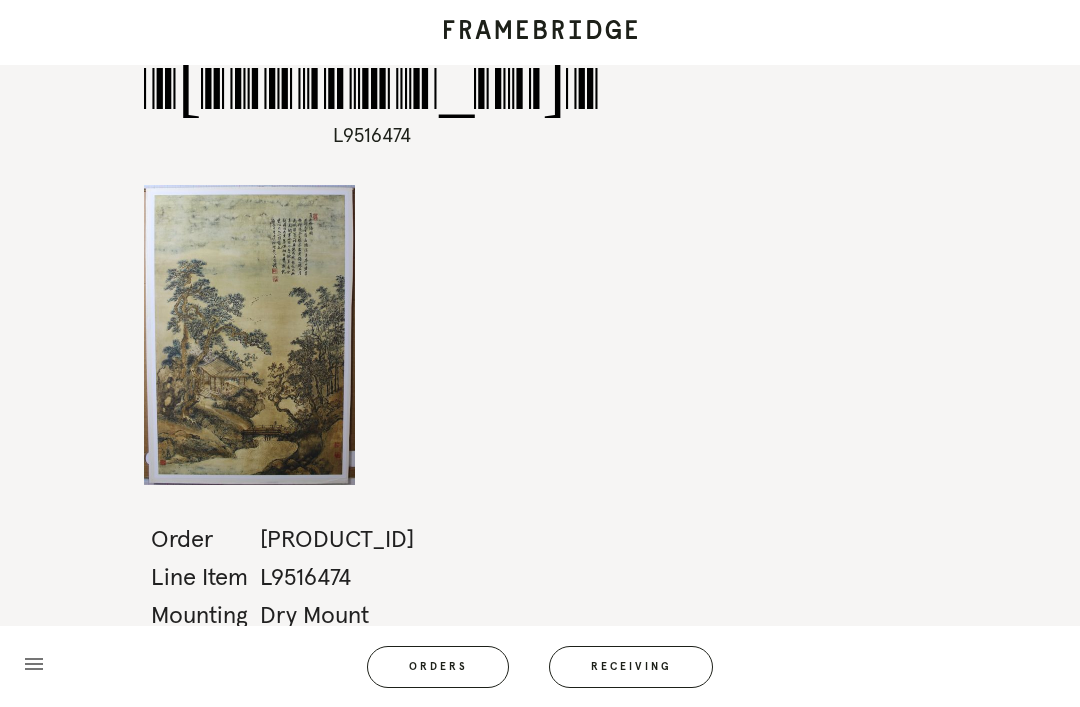 scroll, scrollTop: 0, scrollLeft: 0, axis: both 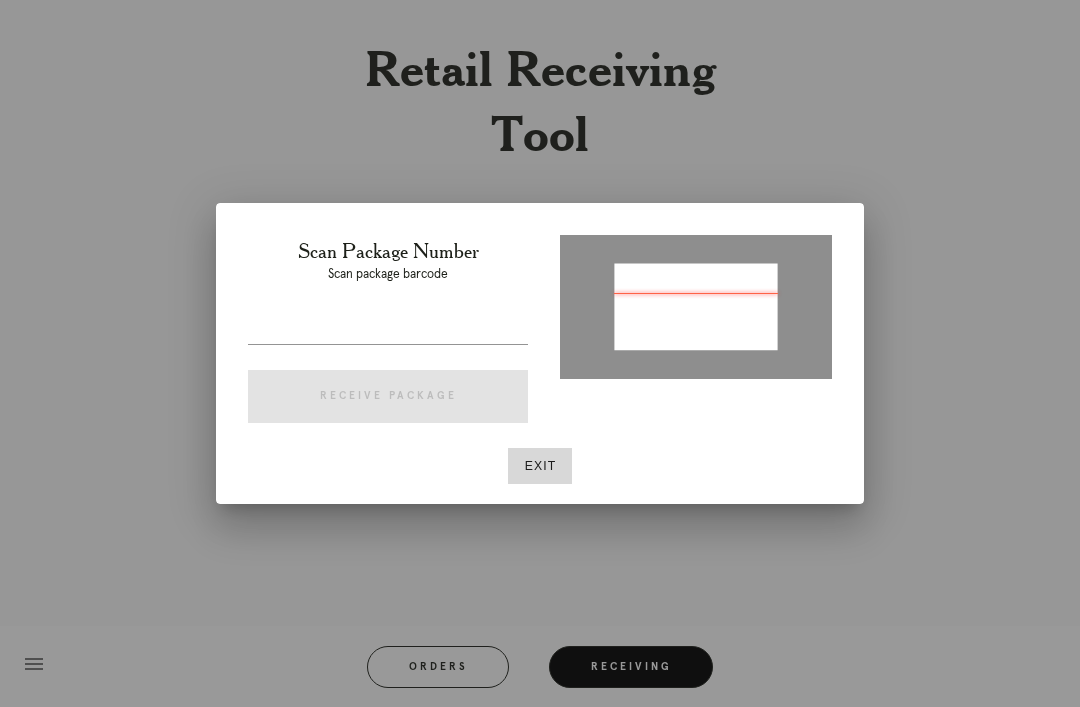 type on "P276785138500933" 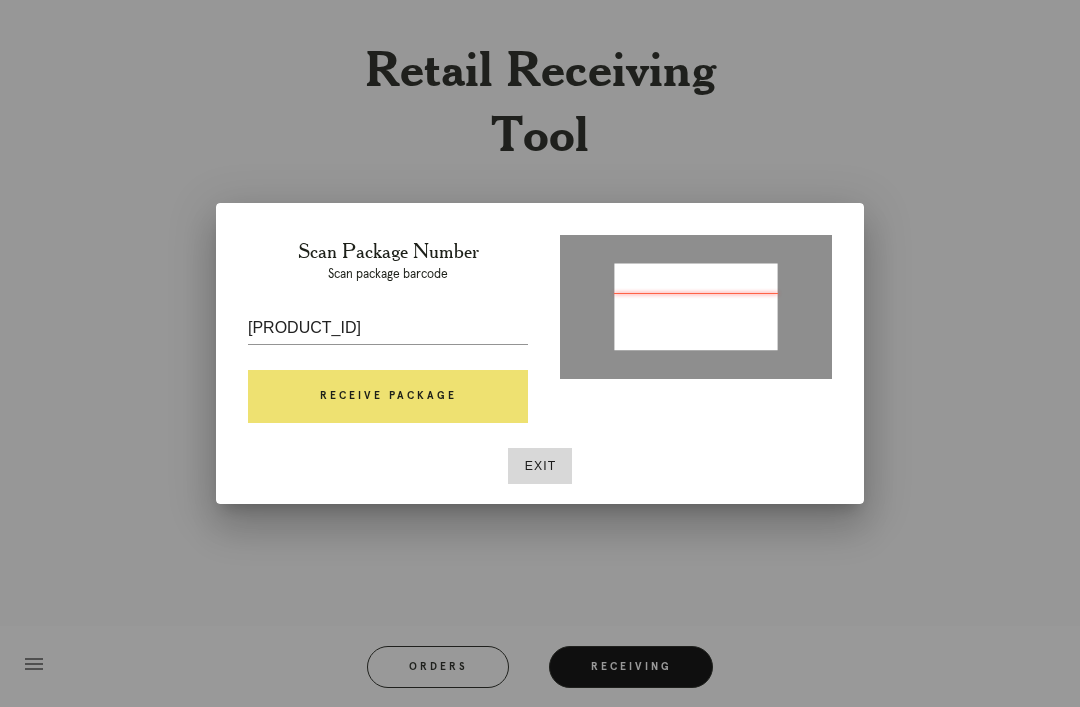 click on "Receive Package" at bounding box center [388, 397] 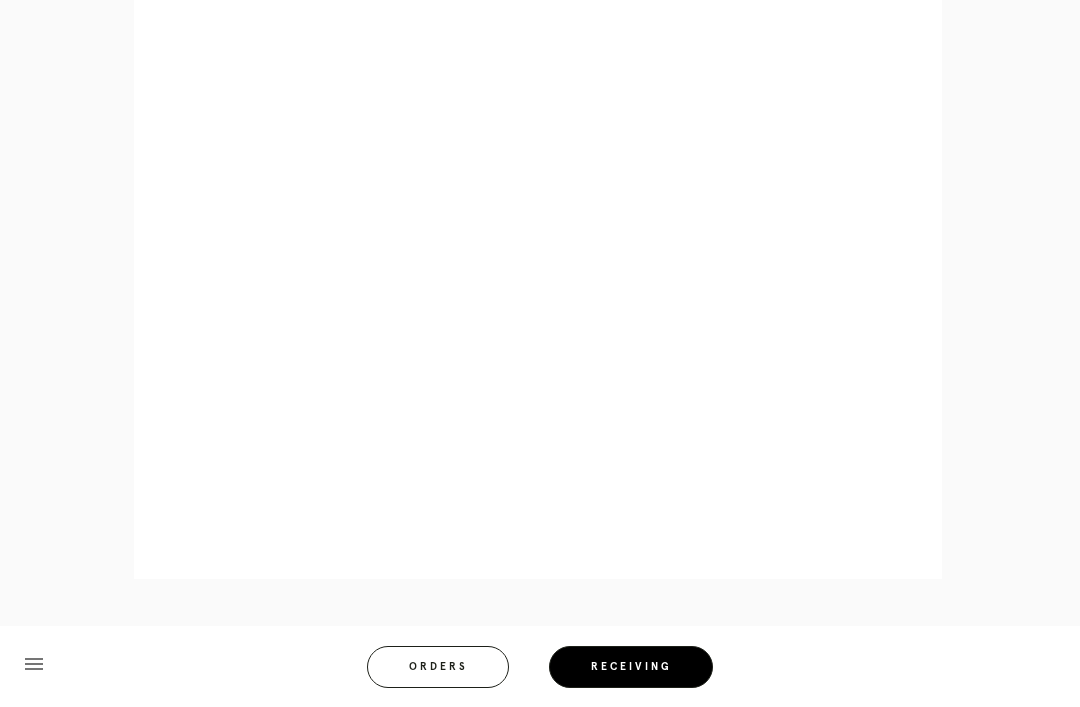 scroll, scrollTop: 942, scrollLeft: 0, axis: vertical 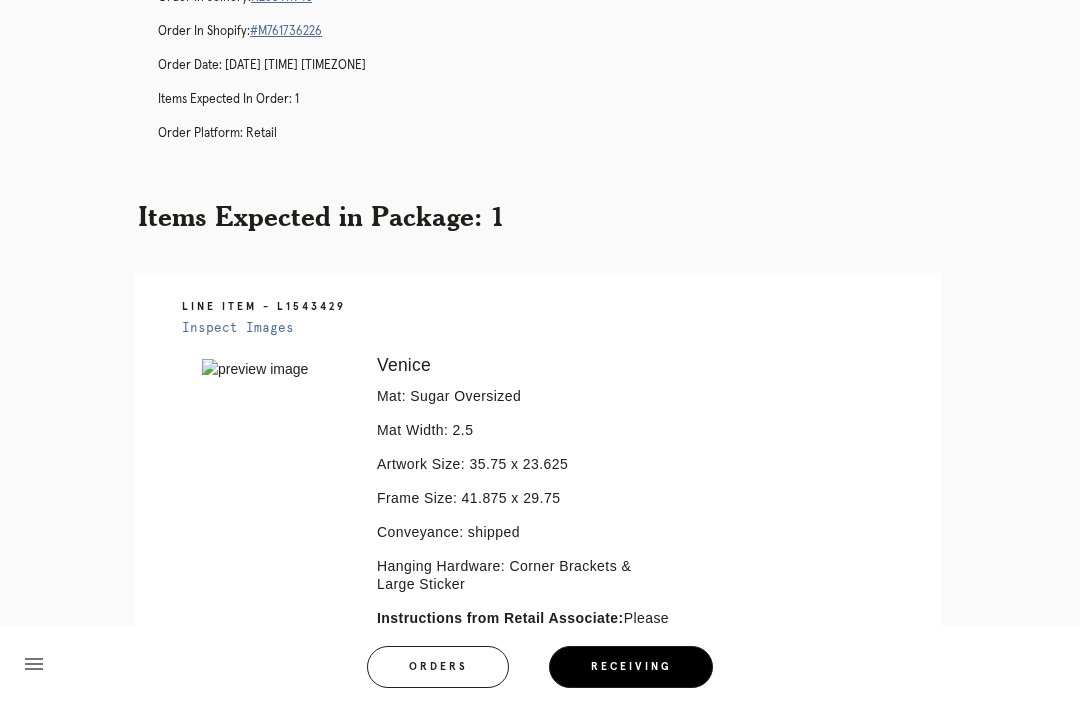 click on "Orders" at bounding box center (438, 667) 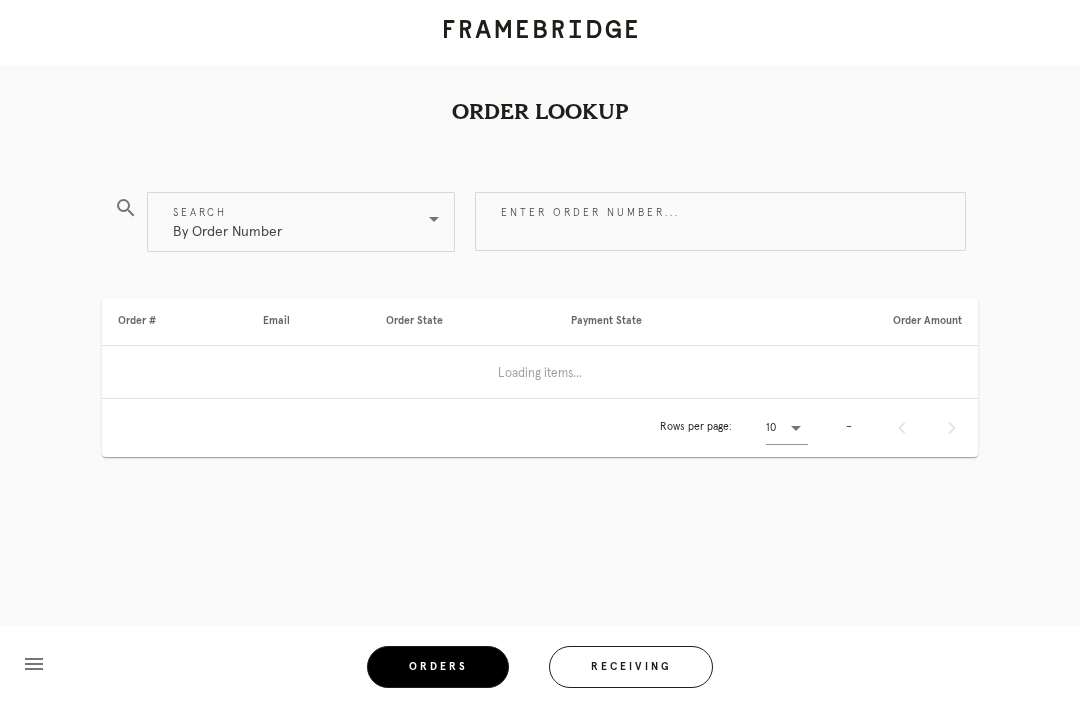 scroll, scrollTop: 64, scrollLeft: 0, axis: vertical 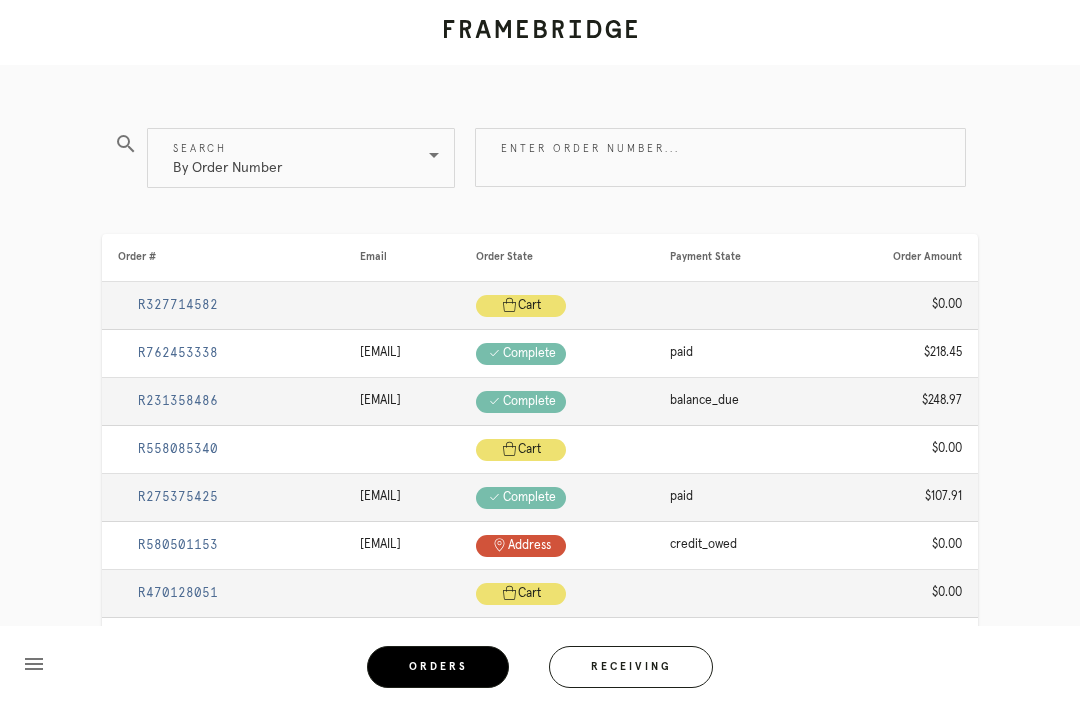 click on "Receiving" at bounding box center [631, 667] 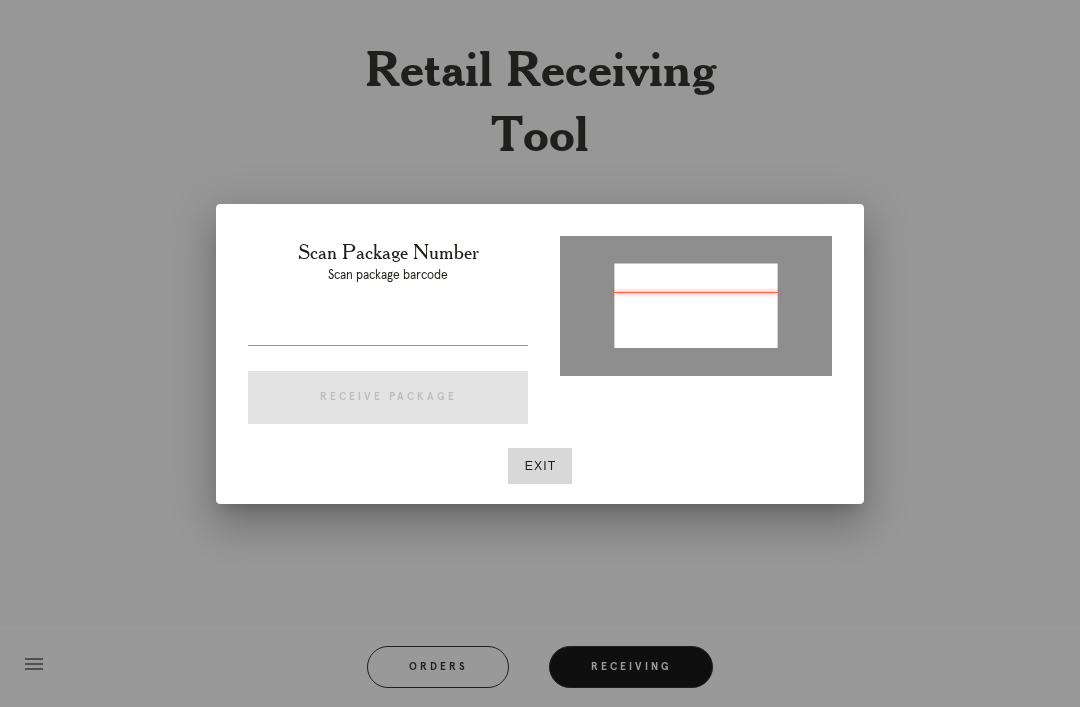 type on "P453038499338798" 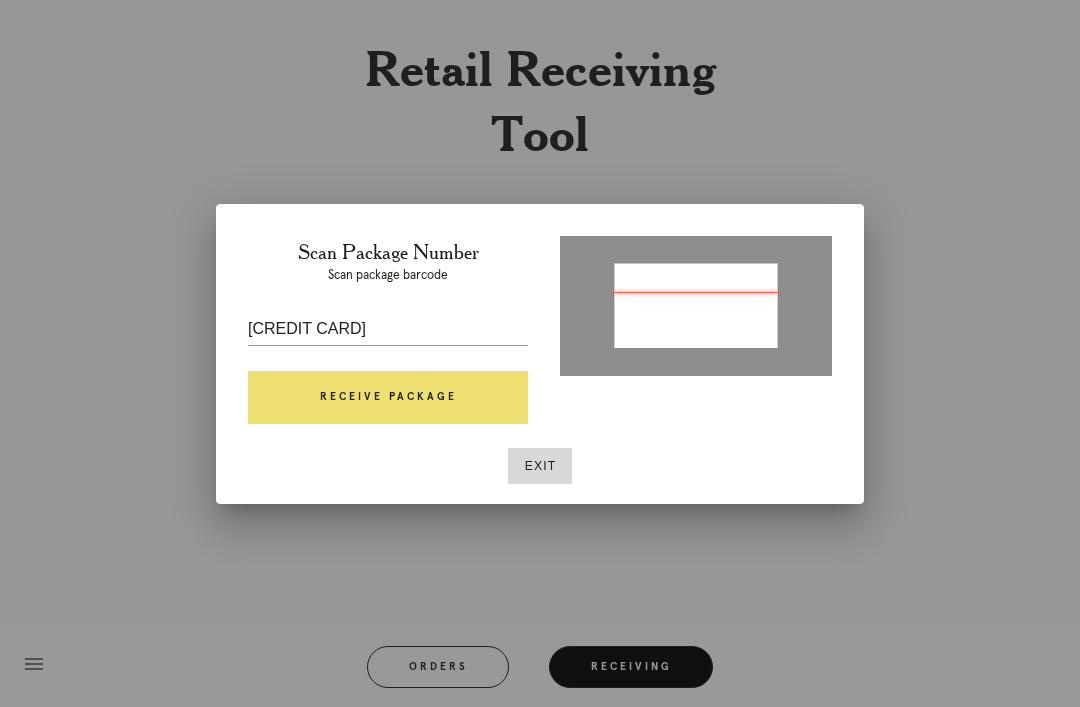 click on "Receive Package" at bounding box center [388, 398] 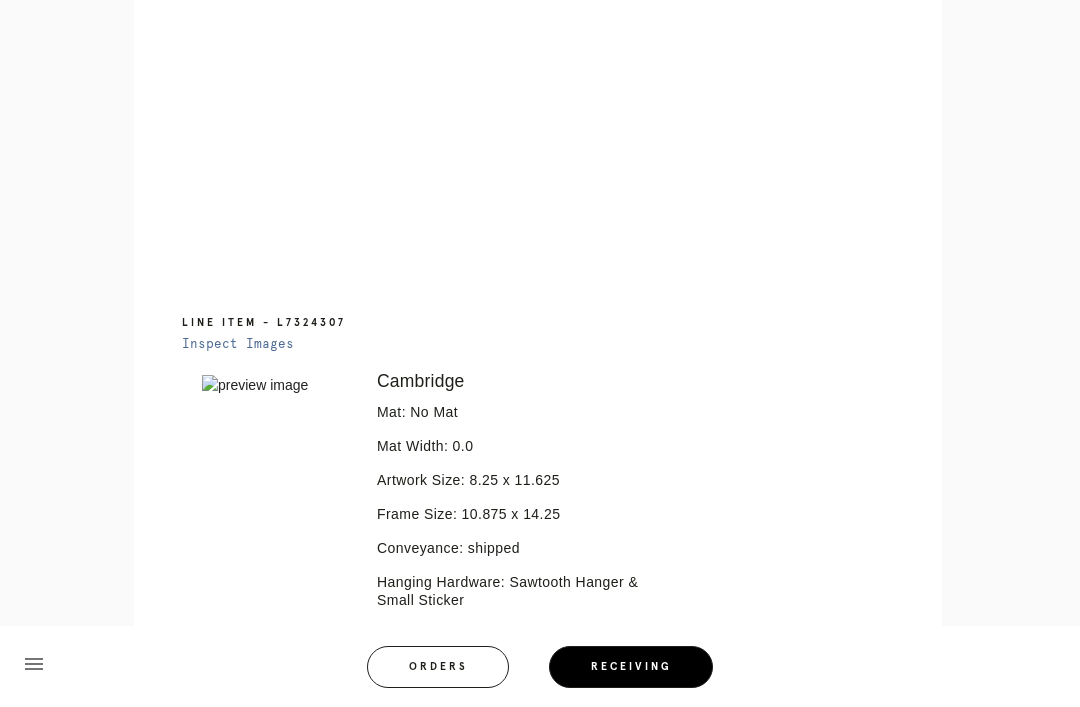 scroll, scrollTop: 1572, scrollLeft: 0, axis: vertical 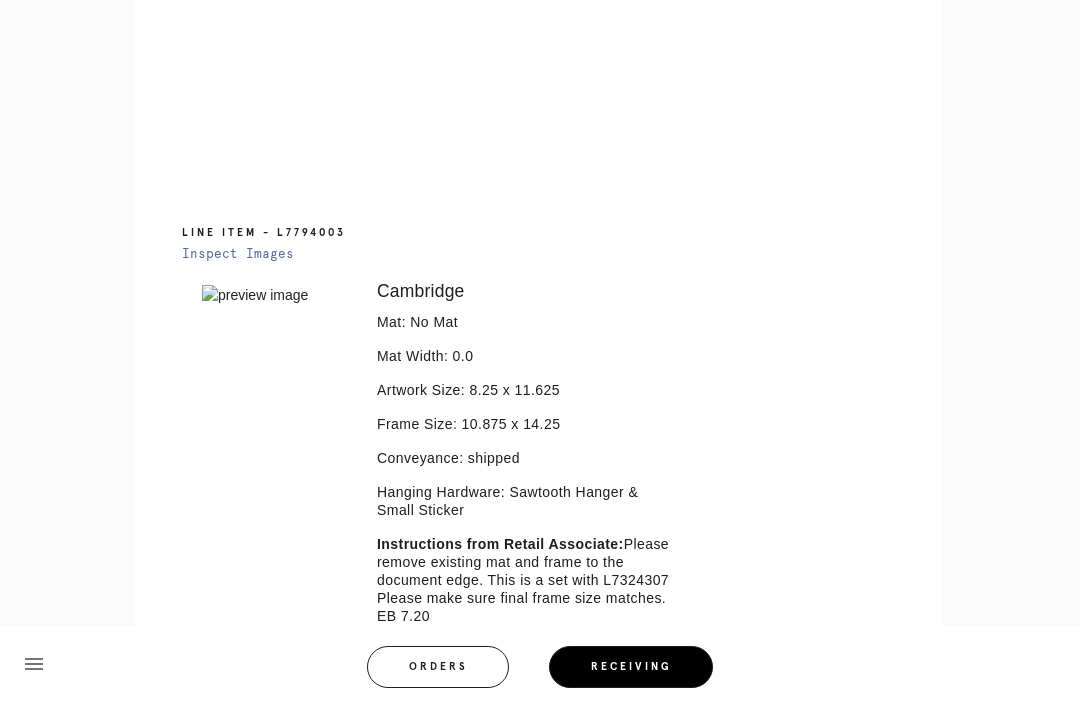 click on "Inspect Images" at bounding box center [238, 254] 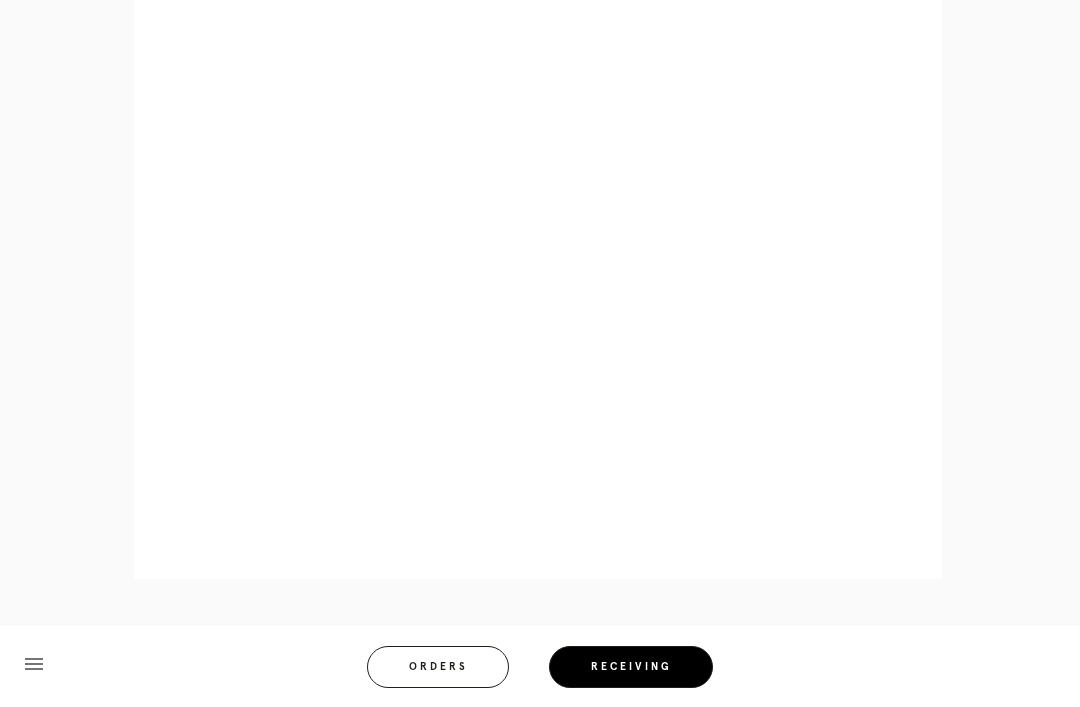 scroll, scrollTop: 3400, scrollLeft: 0, axis: vertical 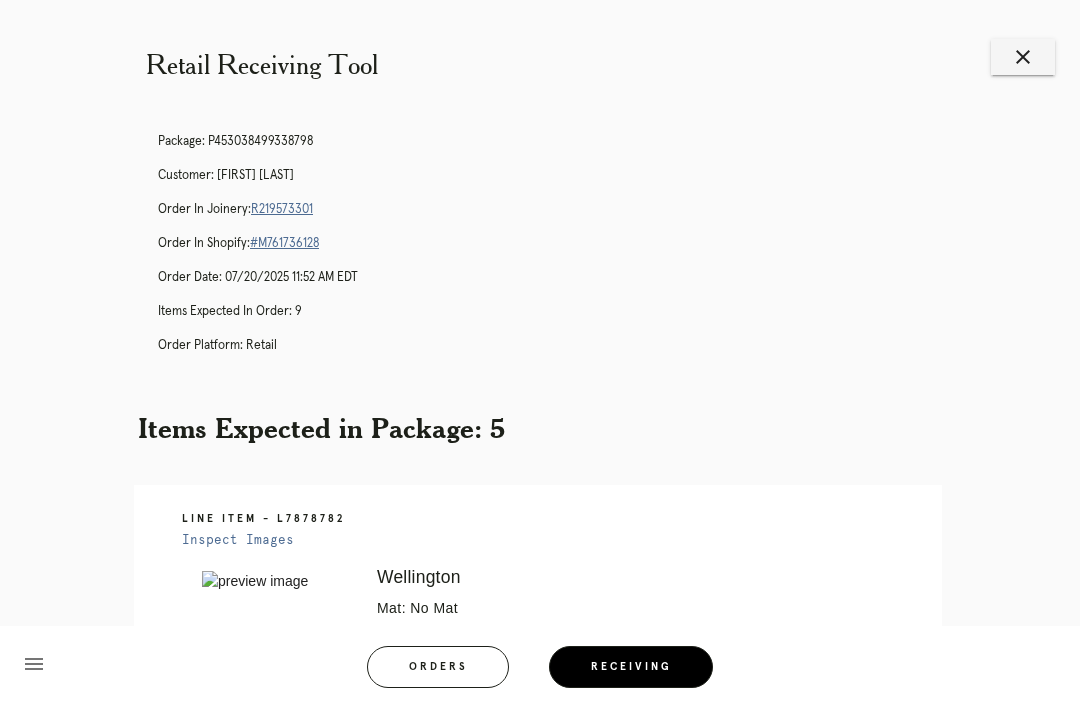 click on "Retail Receiving Tool   close   Package: [NUMBER]   Customer: [FIRST] [LAST]
Order in Joinery:
[NUMBER]
Order in Shopify:
[NUMBER]
Order Date:
[DATE] [TIME] [TIMEZONE]
Items Expected in Order: 9   Order Platform: retail     Items Expected in Package:  5
Line Item - [NUMBER]
Inspect Images
Error retreiving frame spec #9752420
[CITY]
Mat: No Mat
Mat Width: 0.0
Artwork Size:
16.5
x
23.375
Frame Size:
18.5
x
25.375
Conveyance: shipped
Hanging Hardware: Wire, 2-Hole Hanger, Large Sticker
Instructions from Retail Associate:
Frame as requested with no mat. [INITIALS] 7.20
Line Item - [NUMBER]
Inspect Images" at bounding box center [540, 1858] 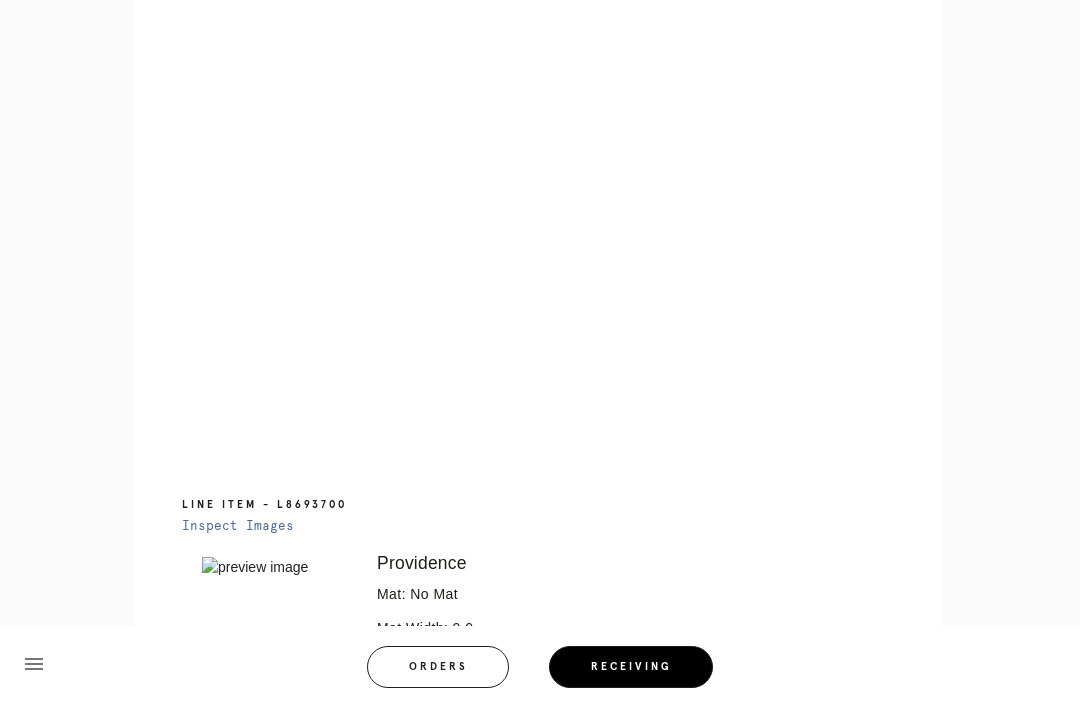 scroll, scrollTop: 1130, scrollLeft: 0, axis: vertical 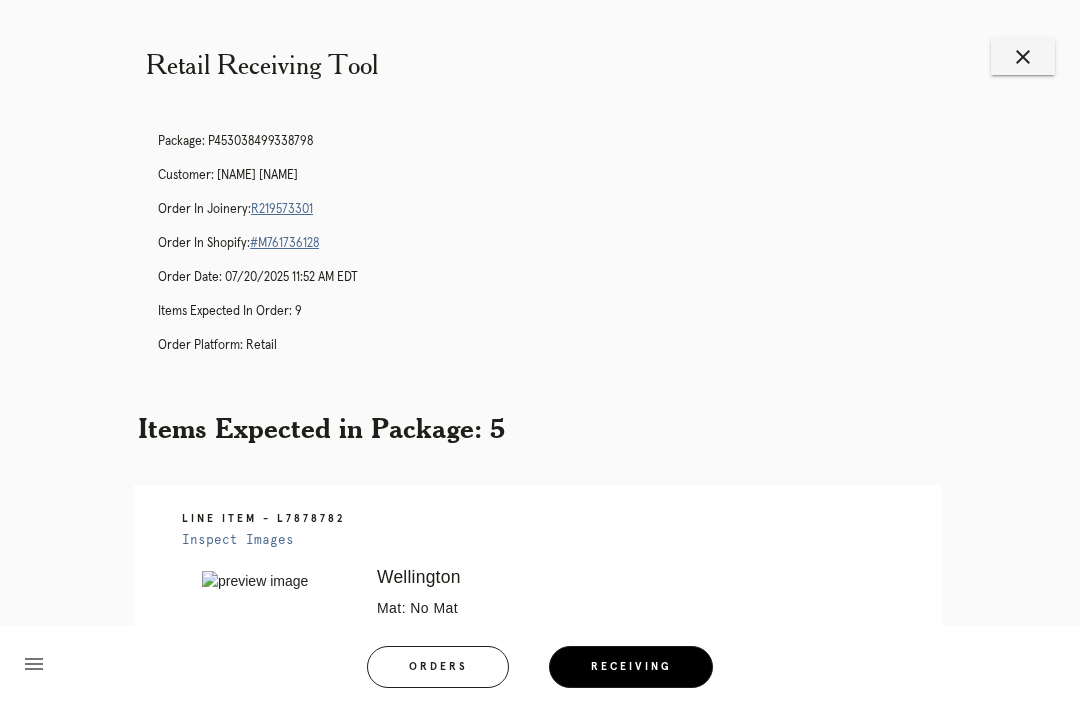 click on "R219573301" at bounding box center [282, 209] 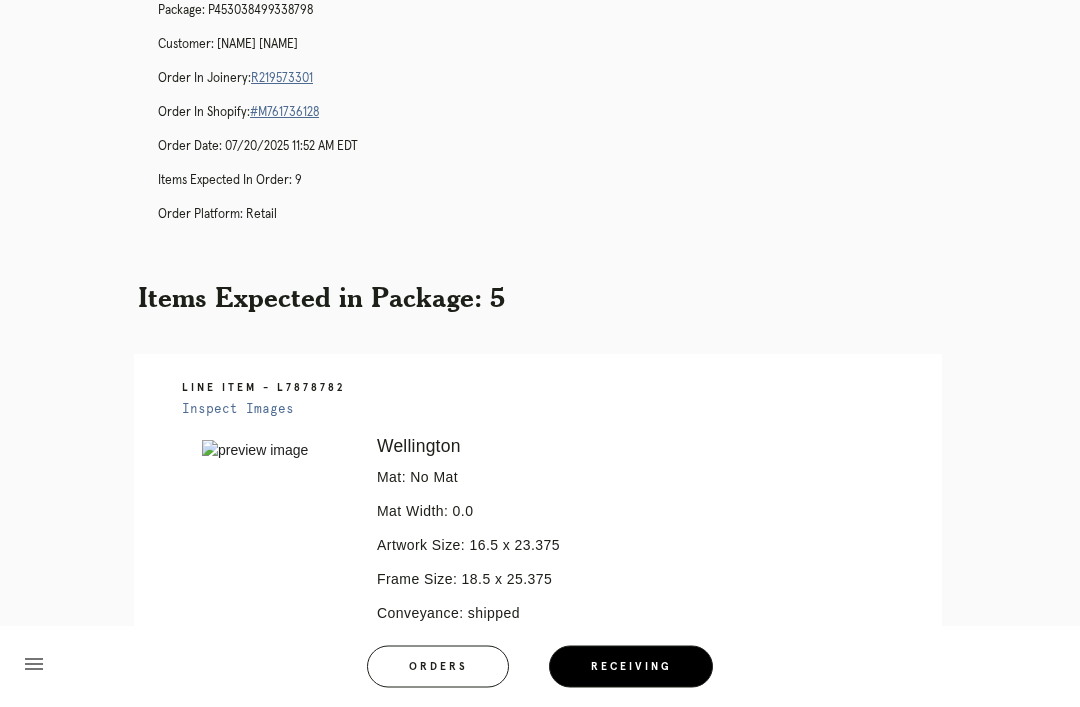 scroll, scrollTop: 132, scrollLeft: 0, axis: vertical 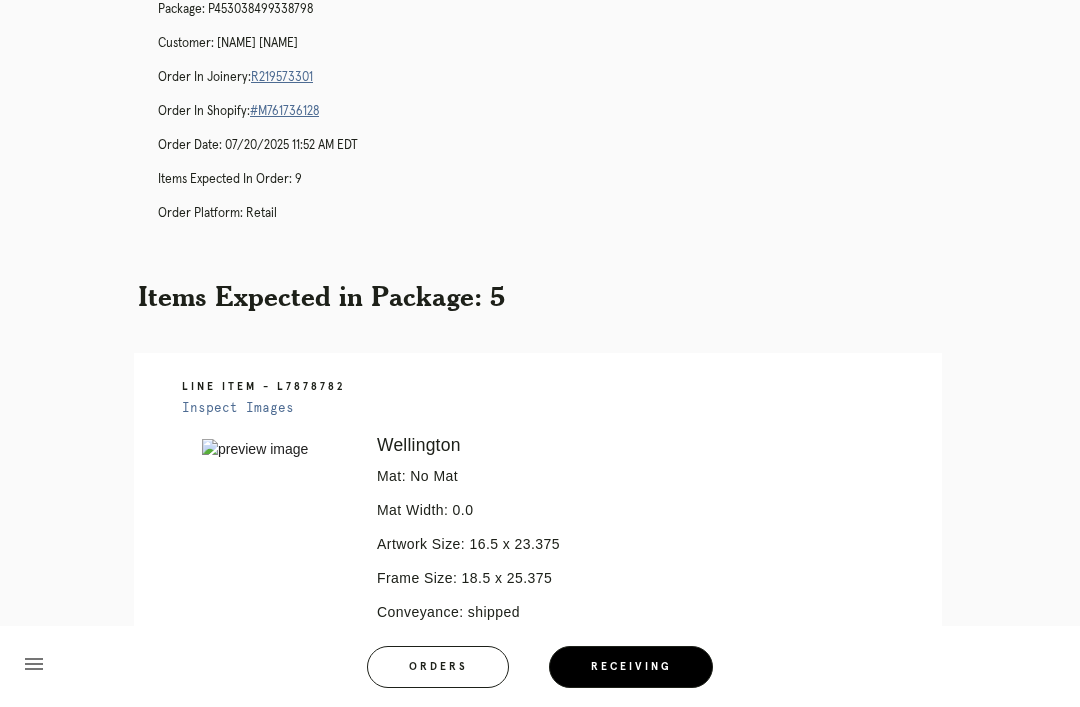 click on "R219573301" at bounding box center [282, 77] 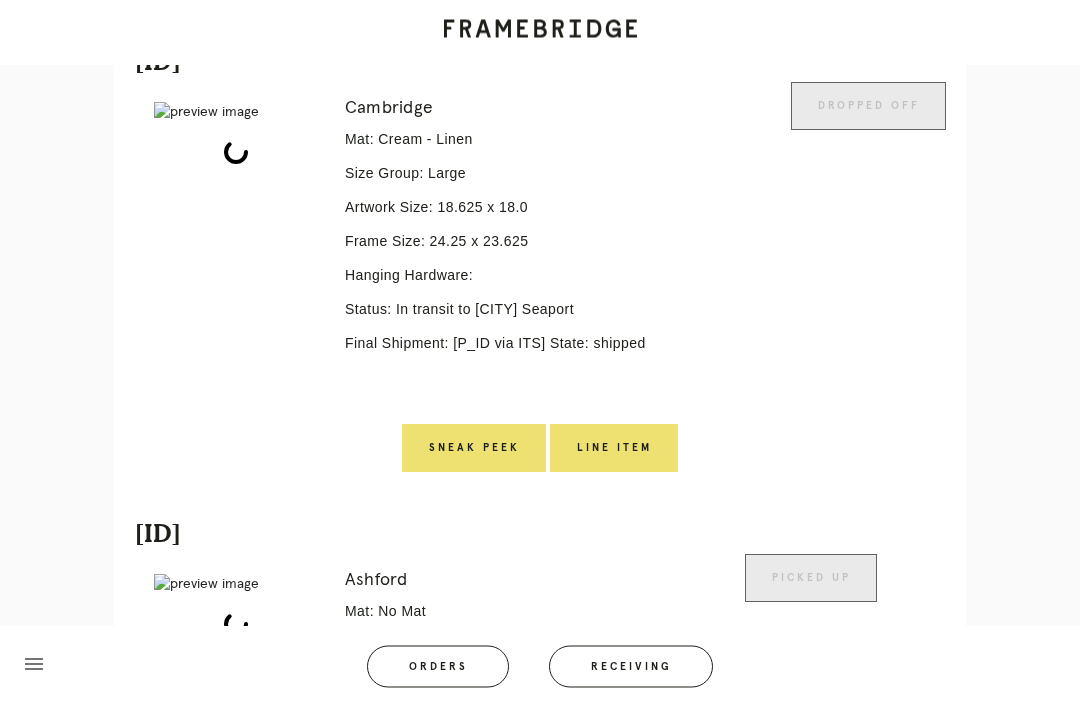 scroll, scrollTop: 512, scrollLeft: 0, axis: vertical 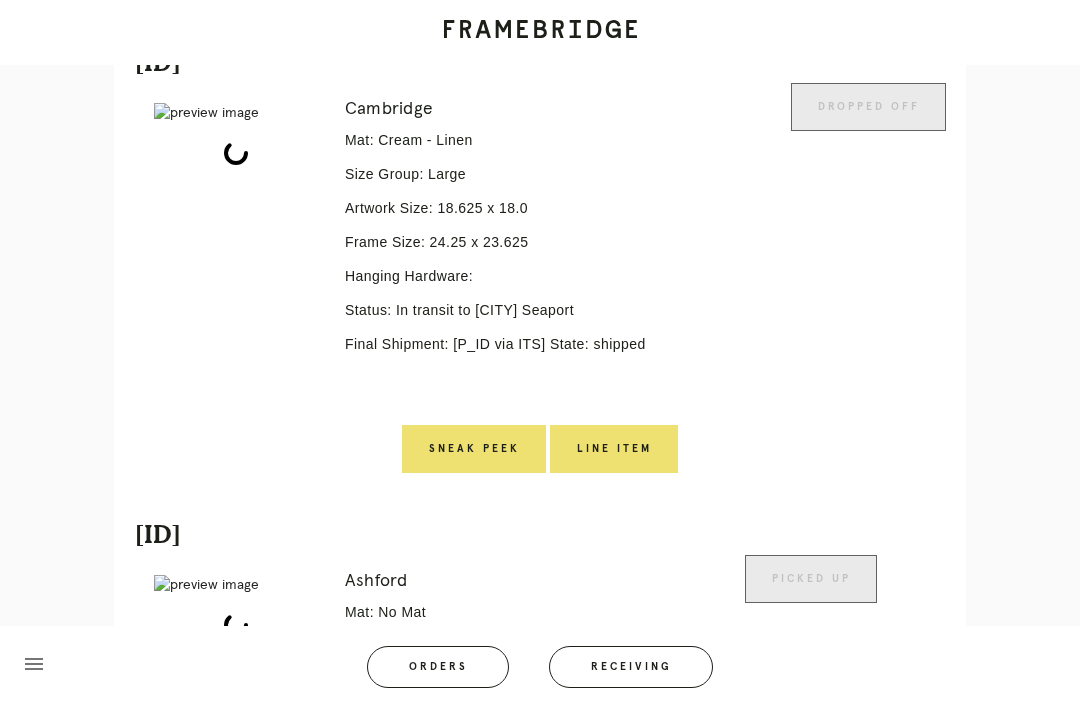 click on "Line Item" at bounding box center [614, 449] 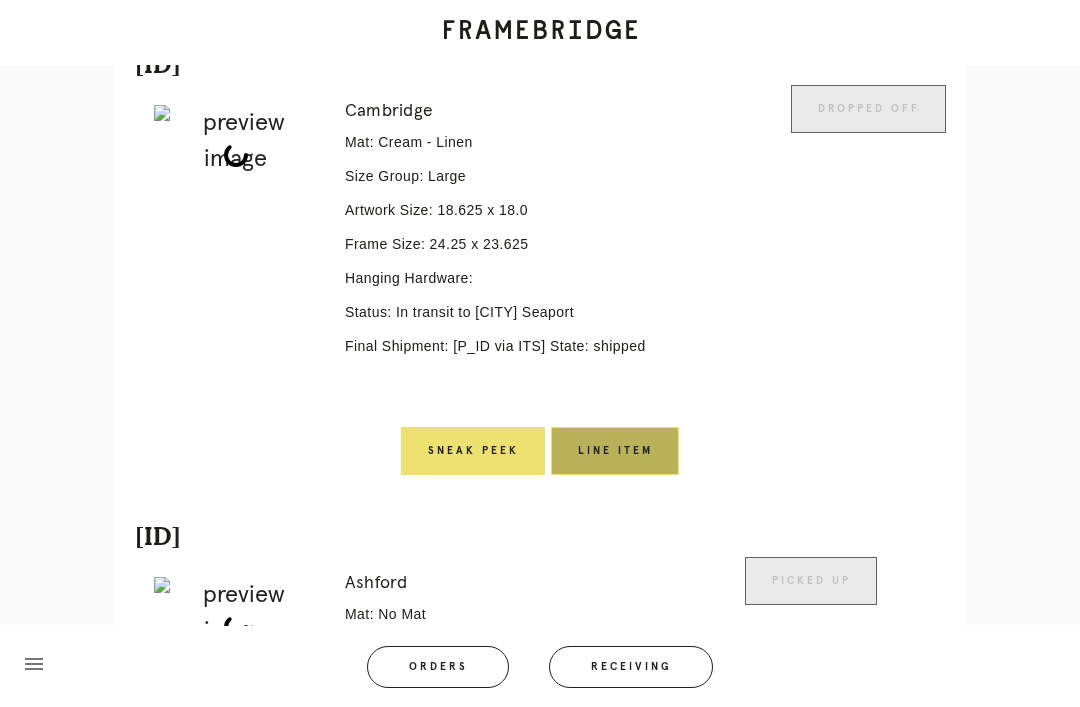scroll, scrollTop: 0, scrollLeft: 0, axis: both 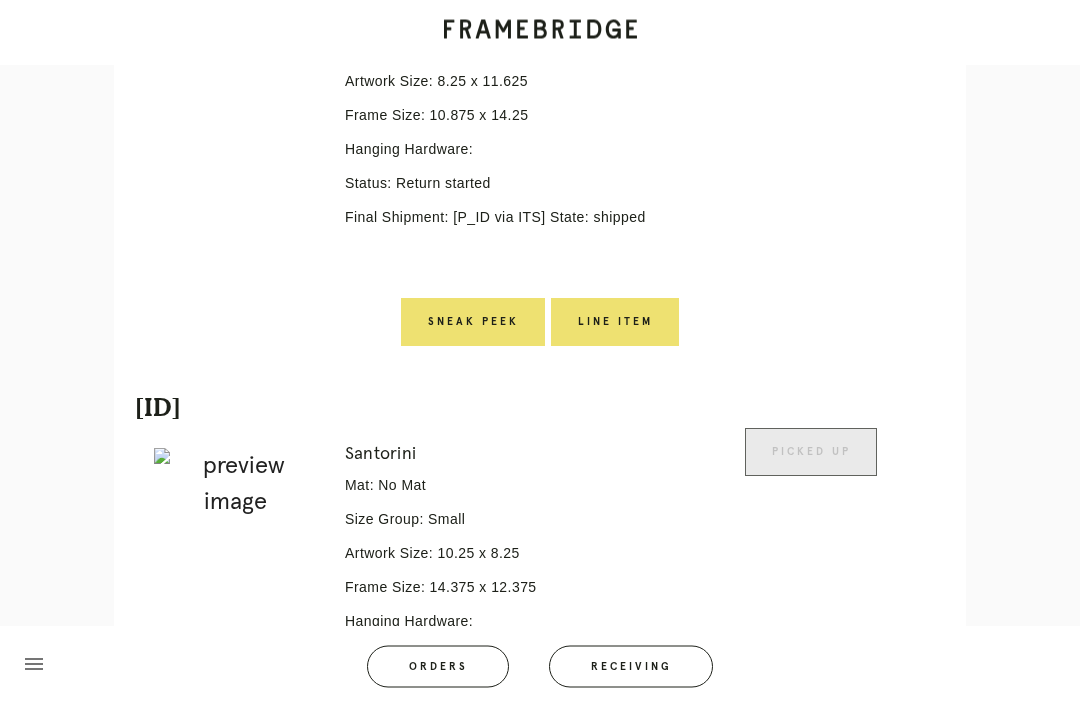 click on "Line Item" at bounding box center (615, 323) 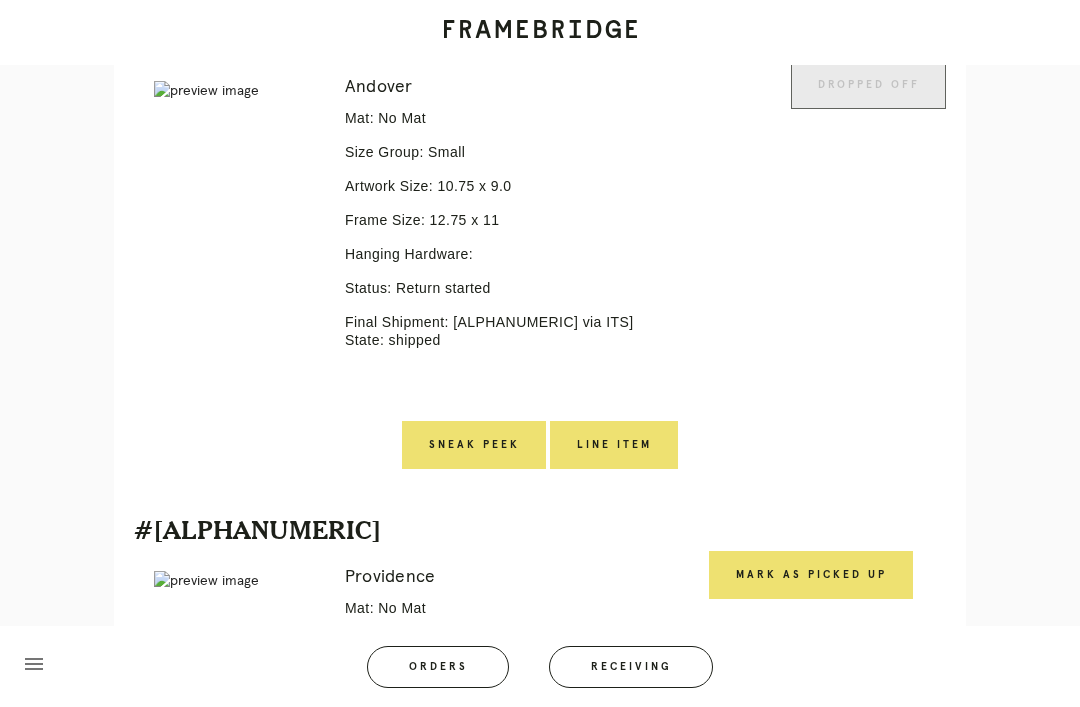 scroll, scrollTop: 3748, scrollLeft: 0, axis: vertical 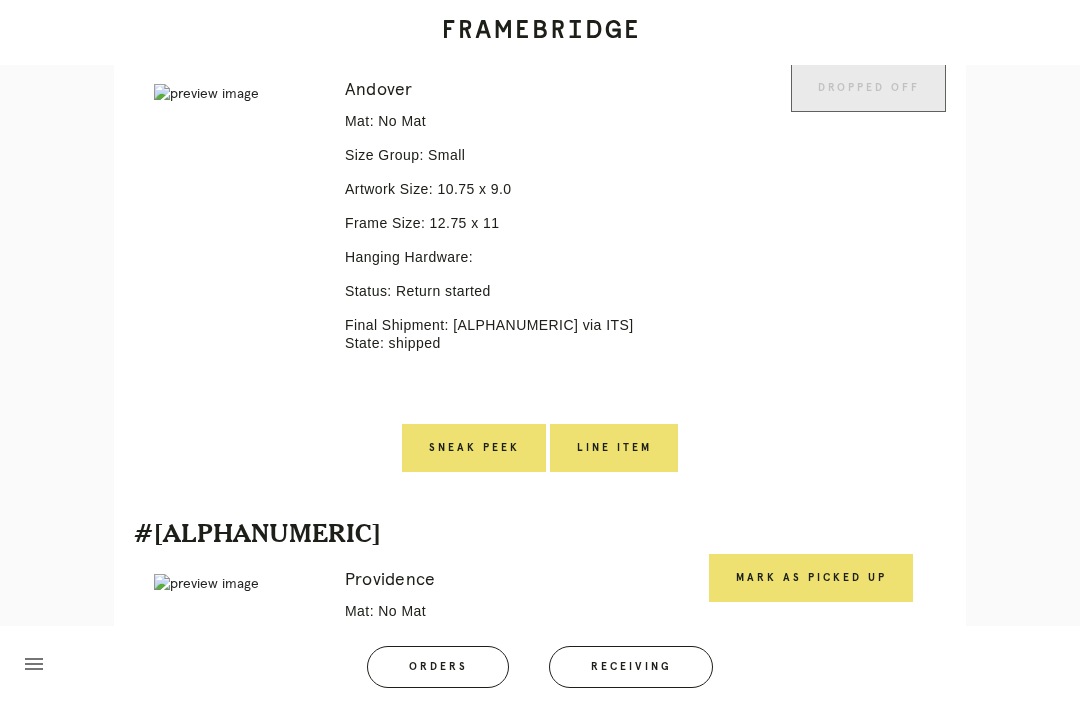 click on "Line Item" at bounding box center (614, 448) 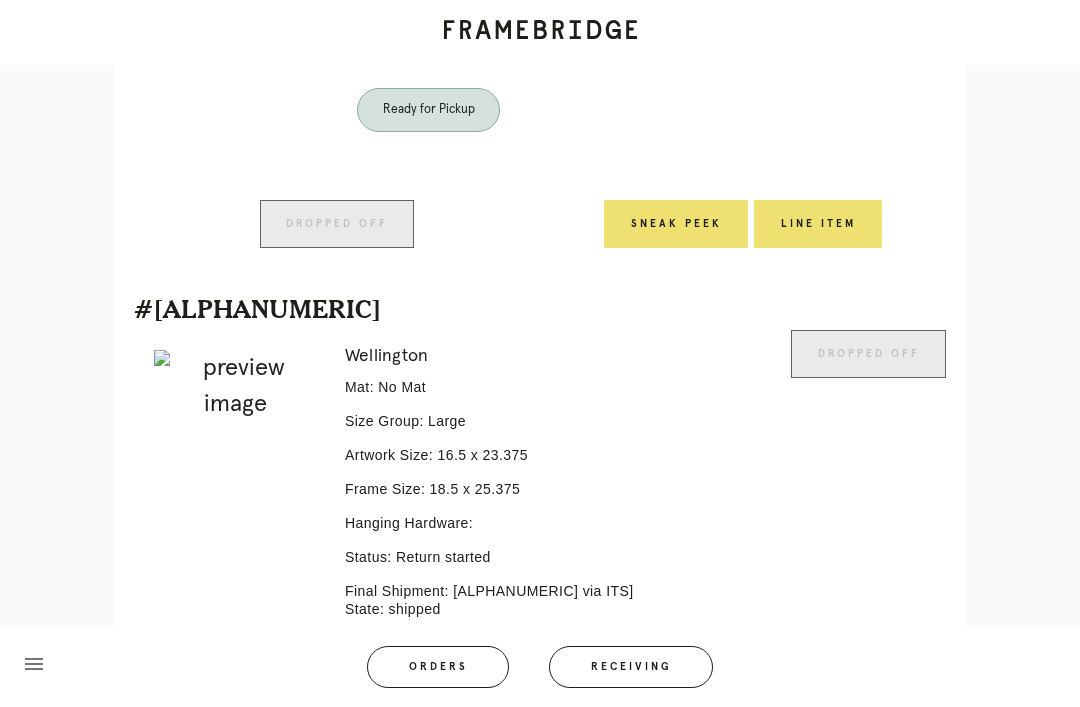 scroll, scrollTop: 4602, scrollLeft: 0, axis: vertical 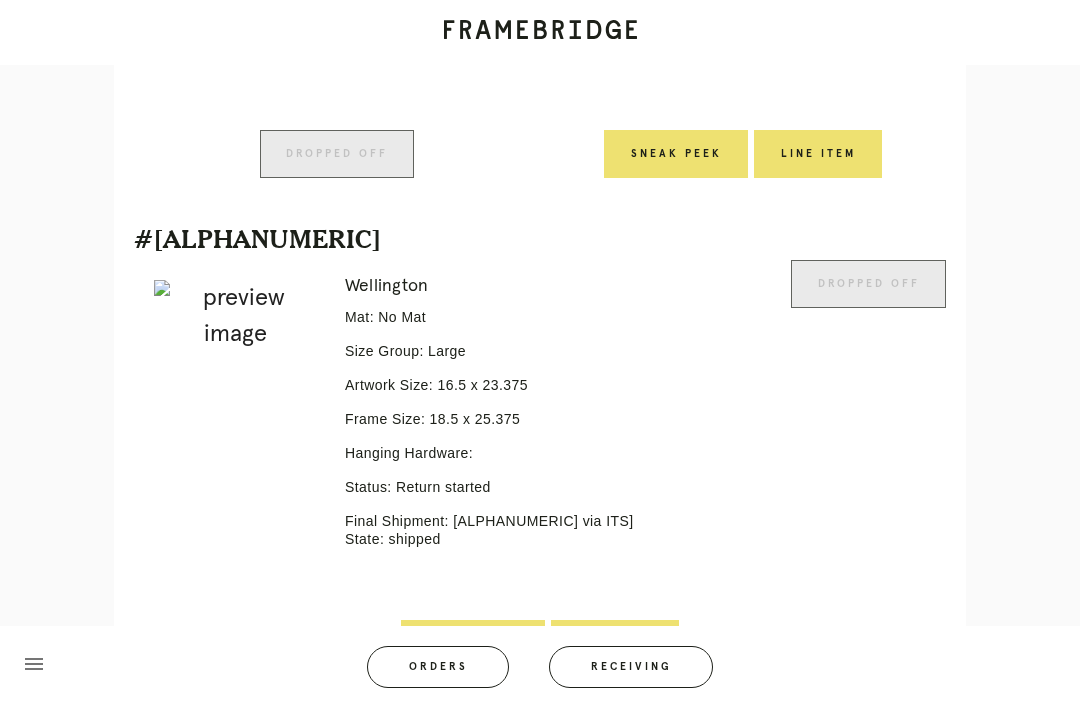 click on "Line Item" at bounding box center (615, 644) 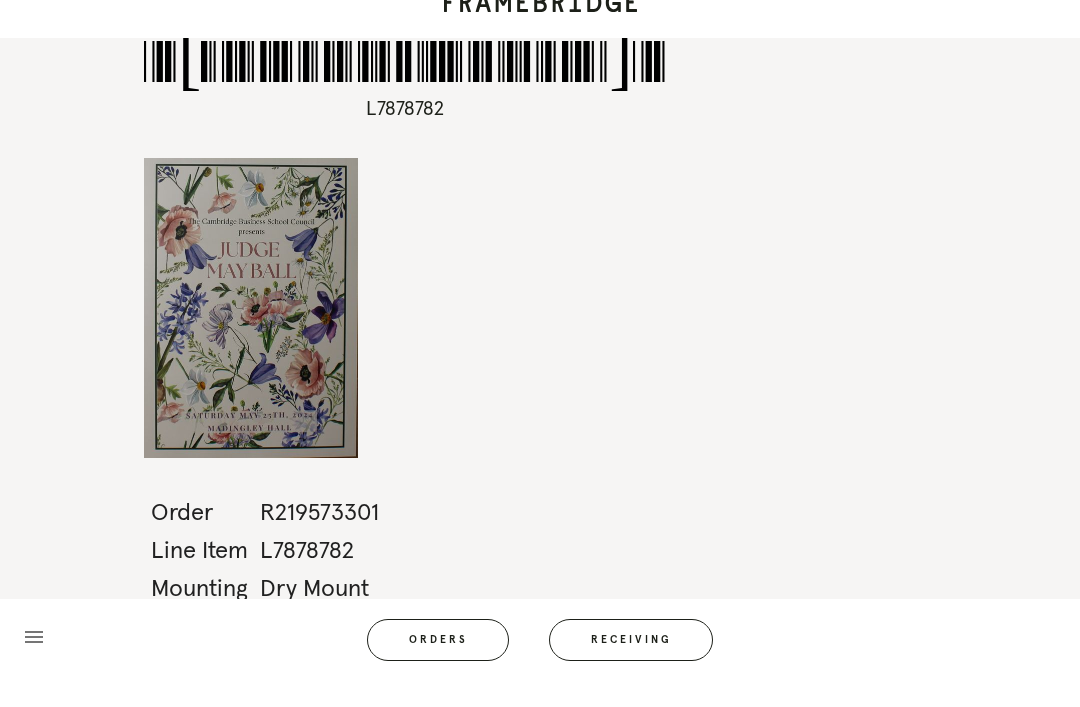 scroll, scrollTop: 0, scrollLeft: 0, axis: both 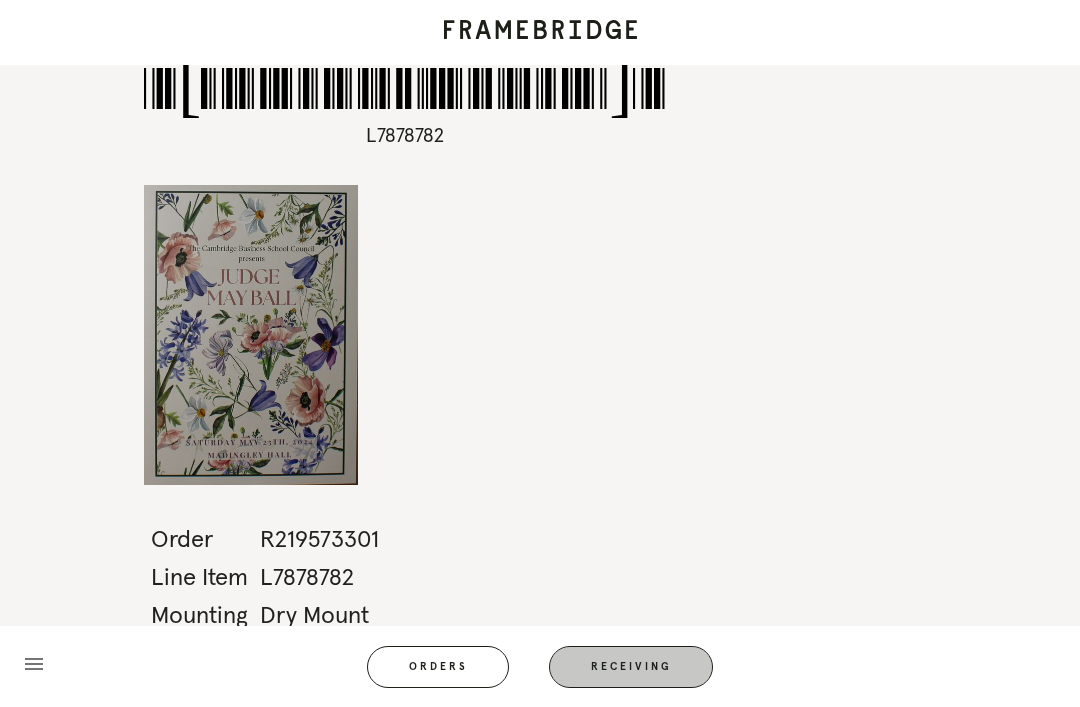 click on "Receiving" at bounding box center (631, 667) 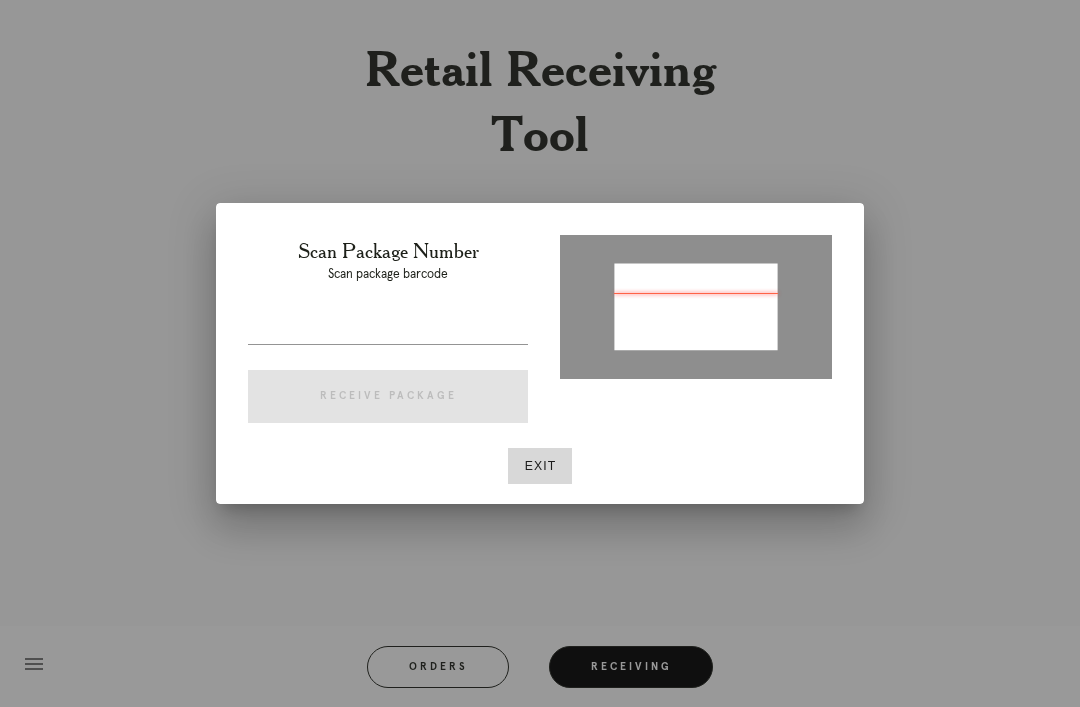 type on "P980441531235618" 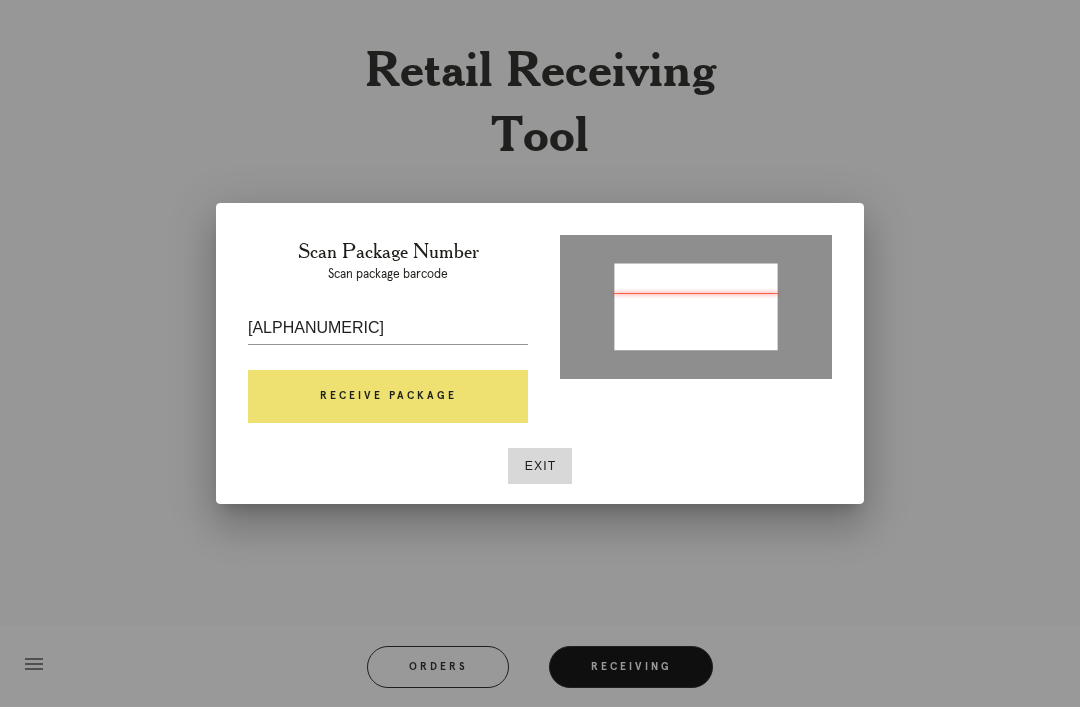 click on "Receive Package" at bounding box center (388, 397) 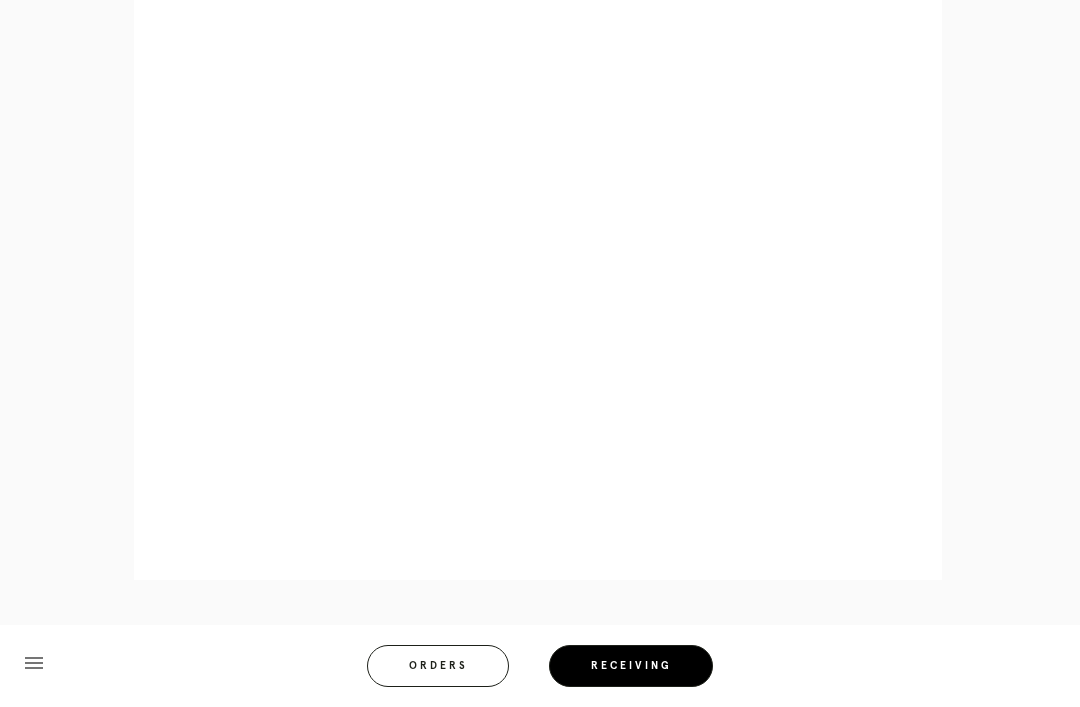 scroll, scrollTop: 1024, scrollLeft: 0, axis: vertical 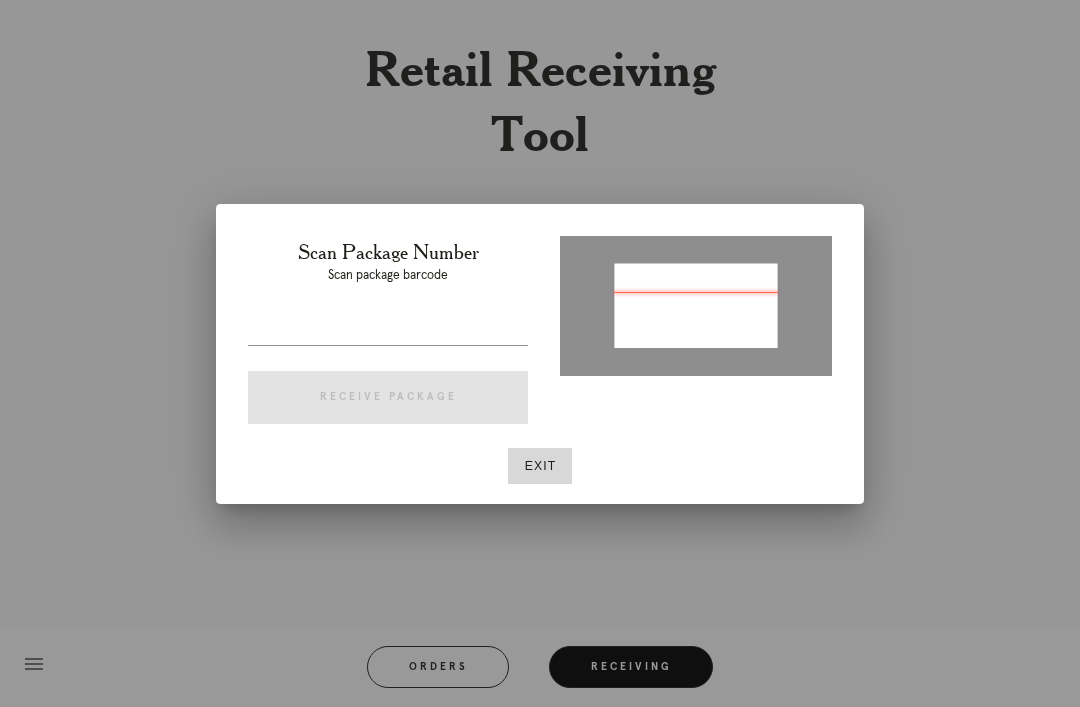 type on "200932079807744" 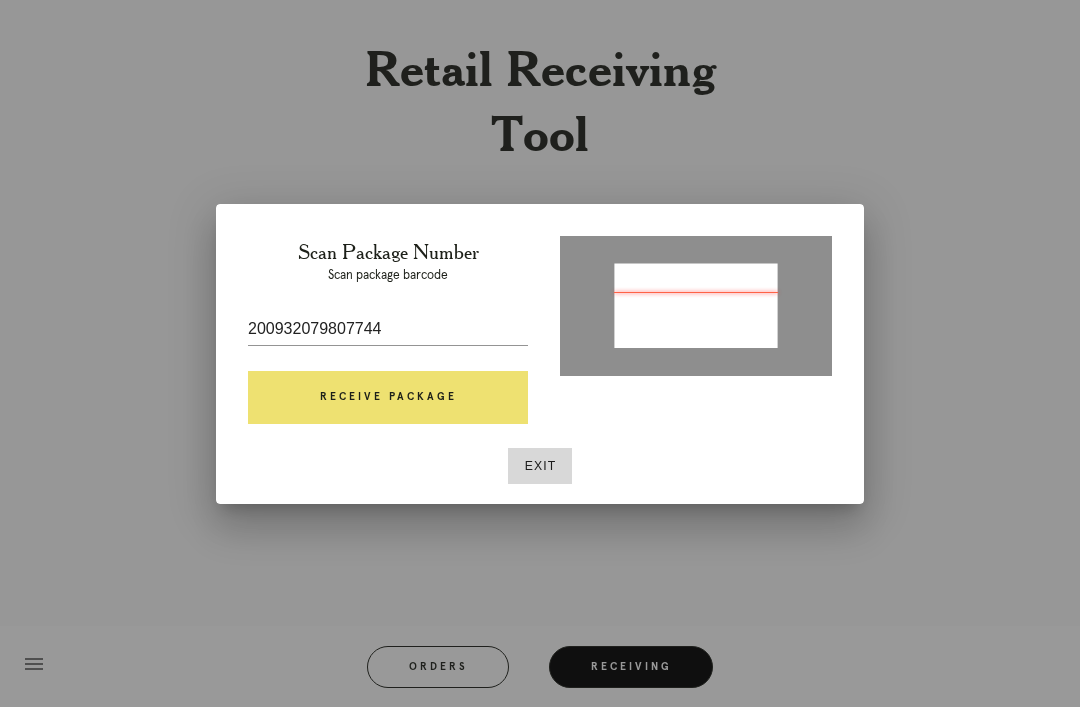 click on "Receive Package" at bounding box center [388, 398] 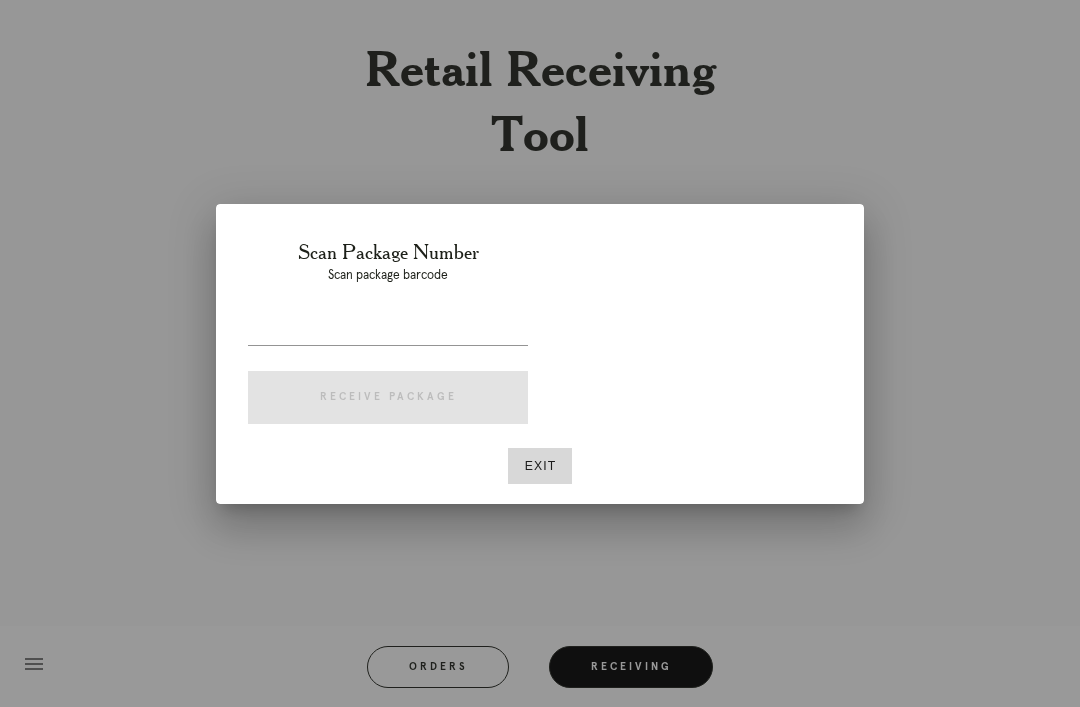 scroll, scrollTop: 64, scrollLeft: 0, axis: vertical 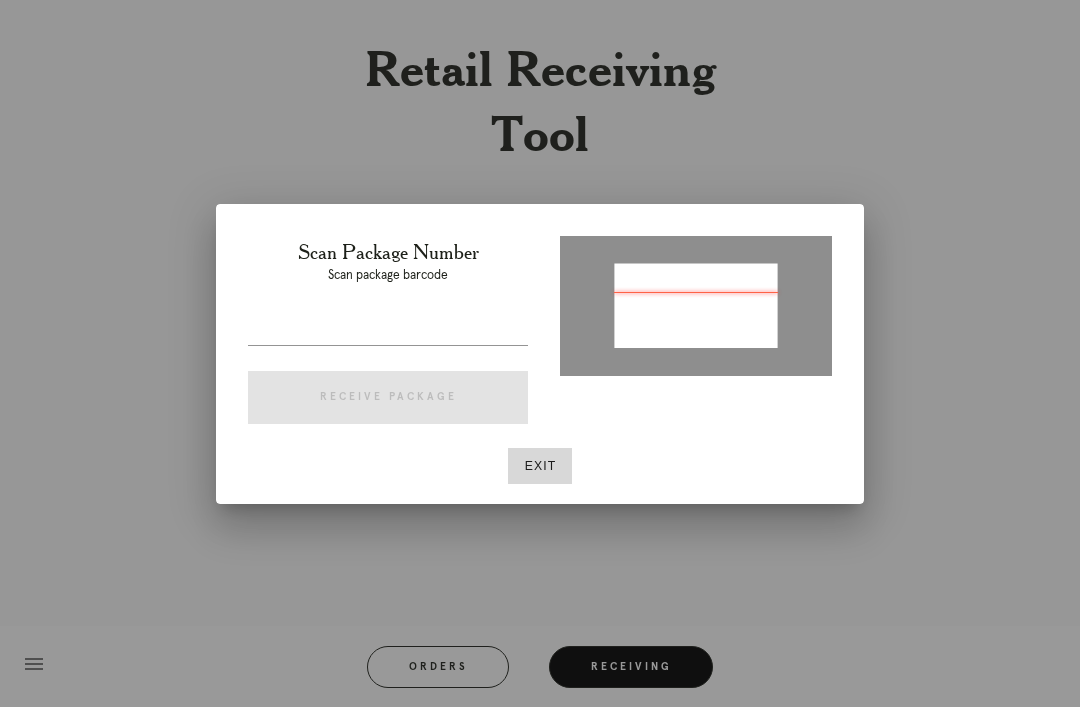 click on "Exit" at bounding box center [540, 466] 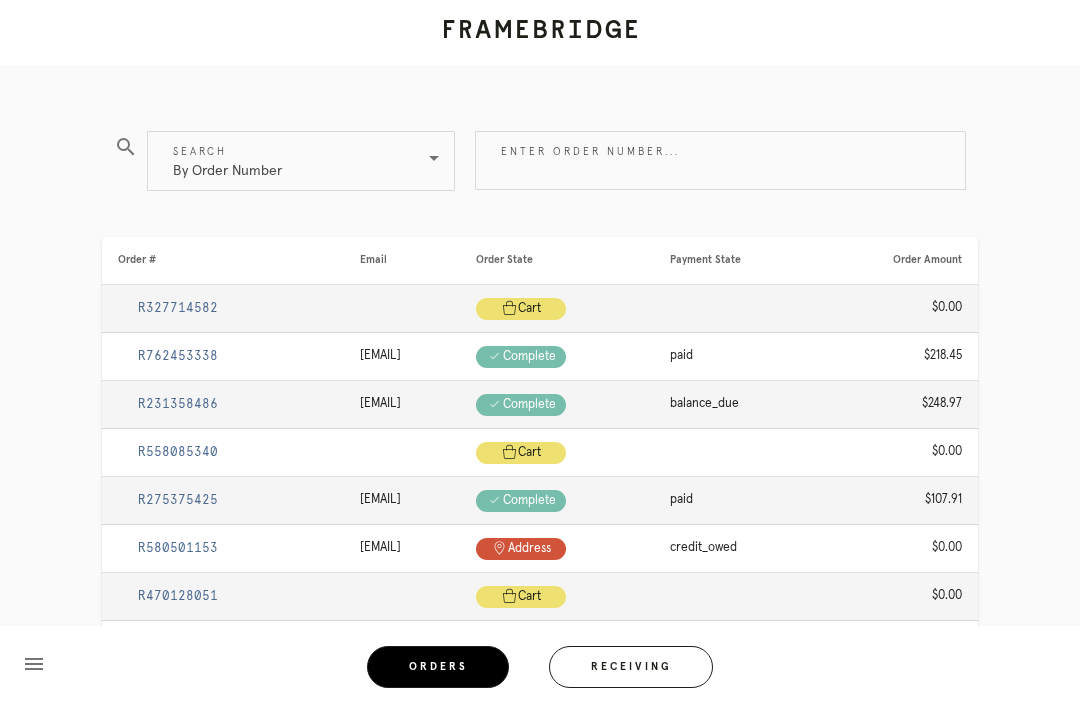 click on "Receiving" at bounding box center (631, 667) 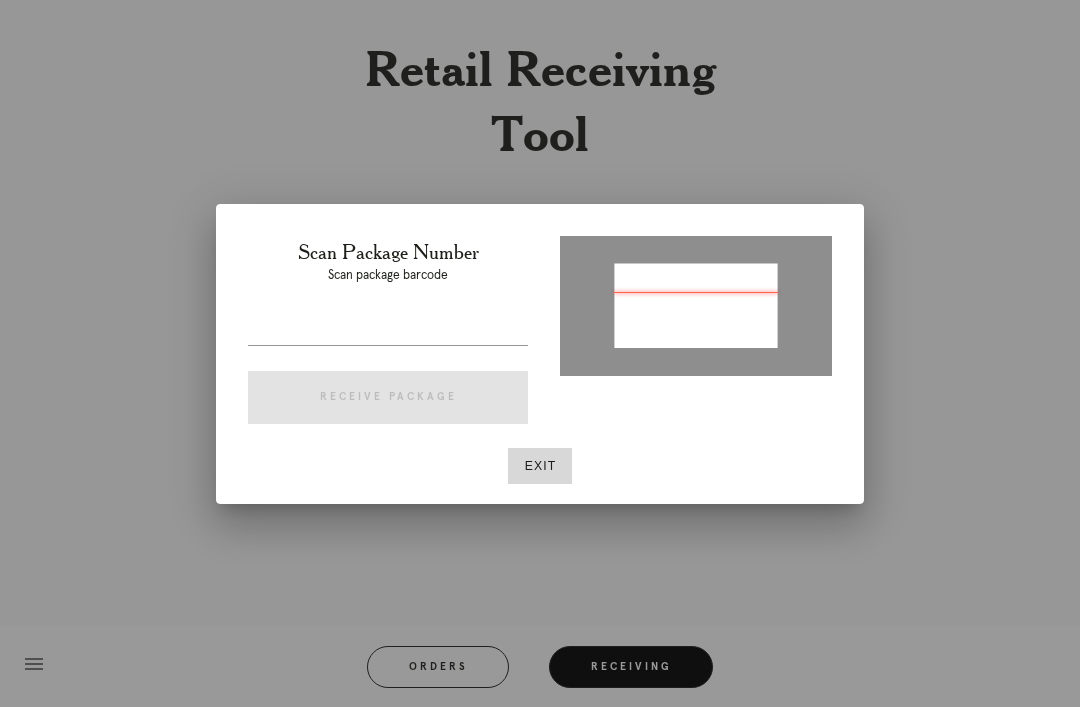 type on "P954618721499121" 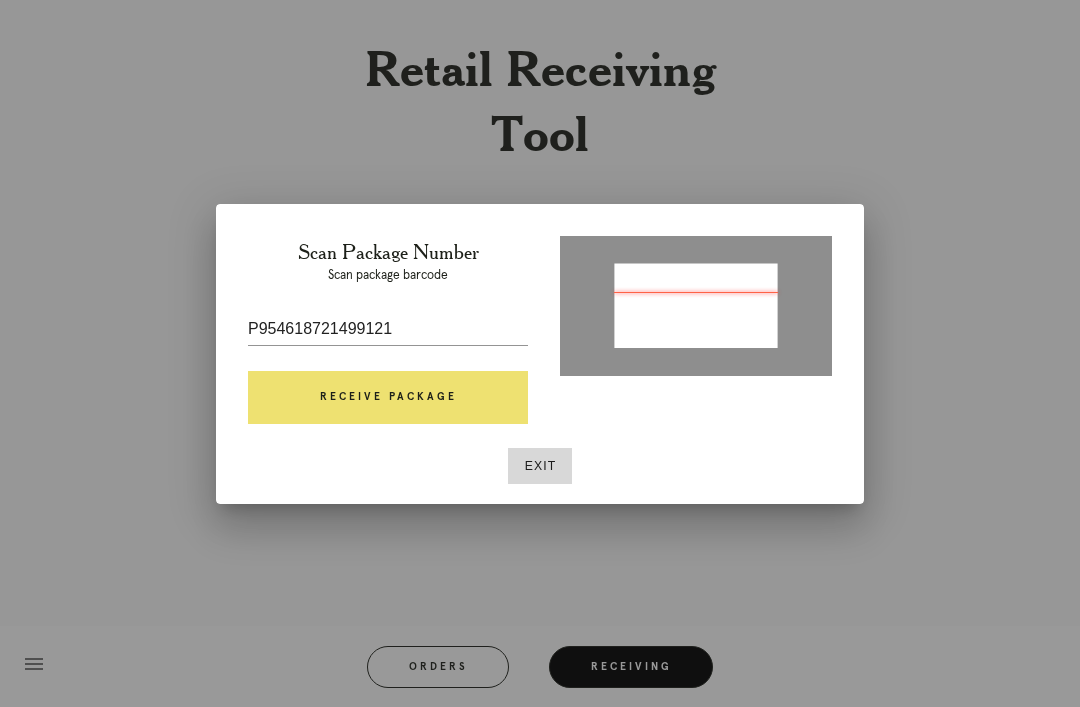 click on "Receive Package" at bounding box center (388, 398) 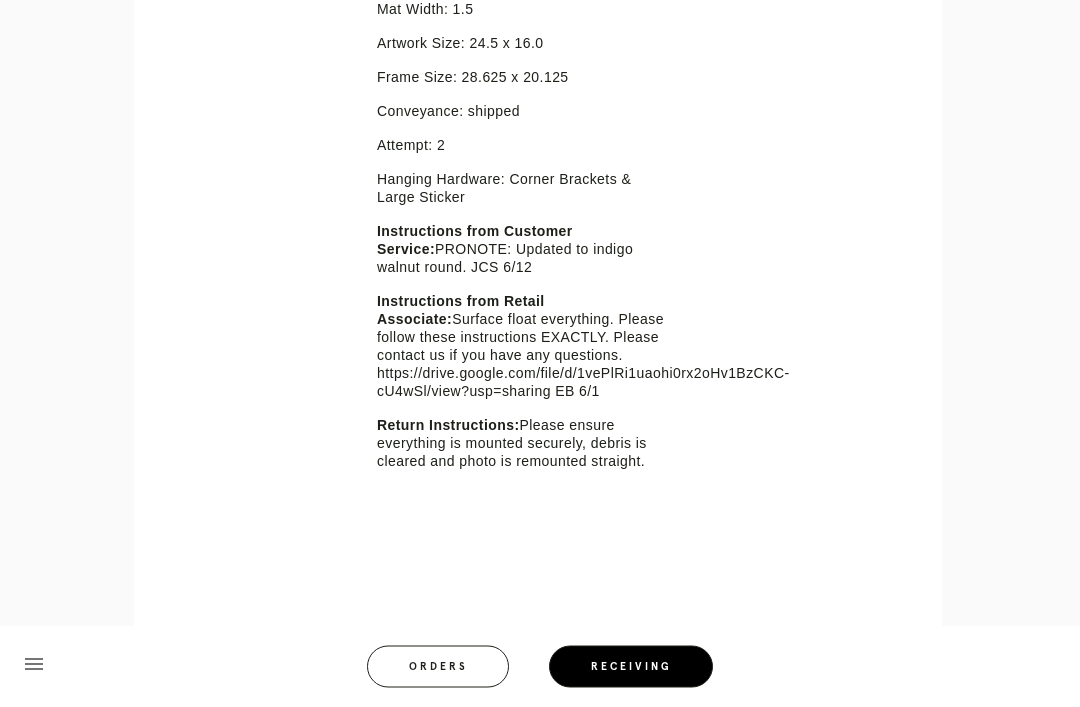 scroll, scrollTop: 680, scrollLeft: 0, axis: vertical 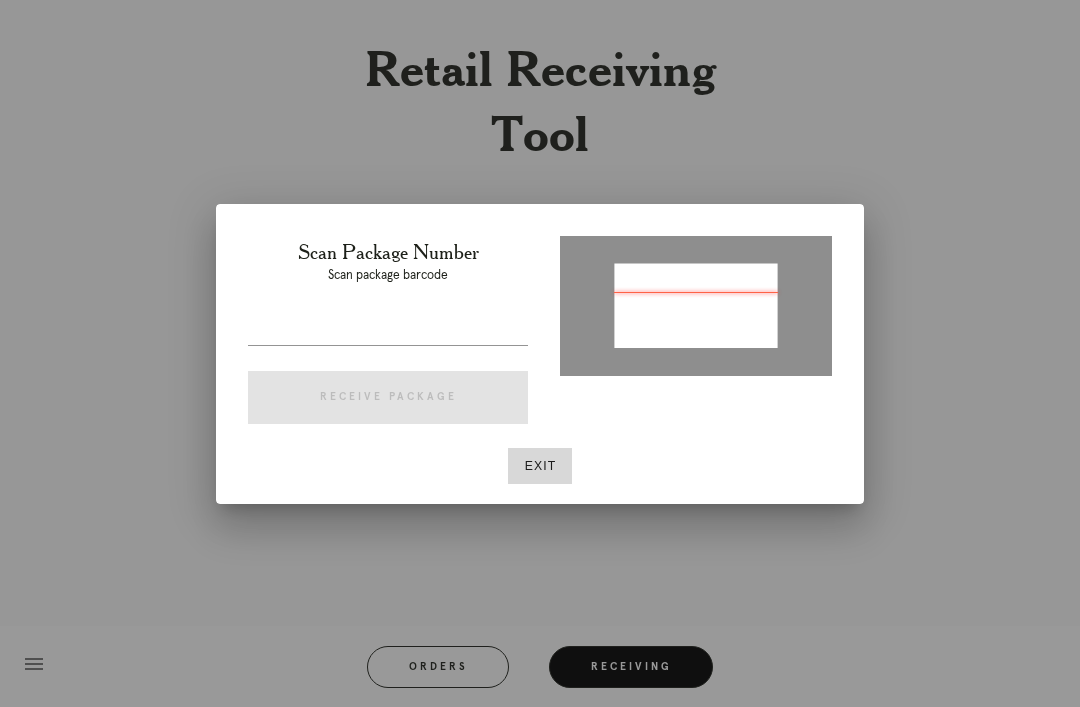 type on "[NUMBER]" 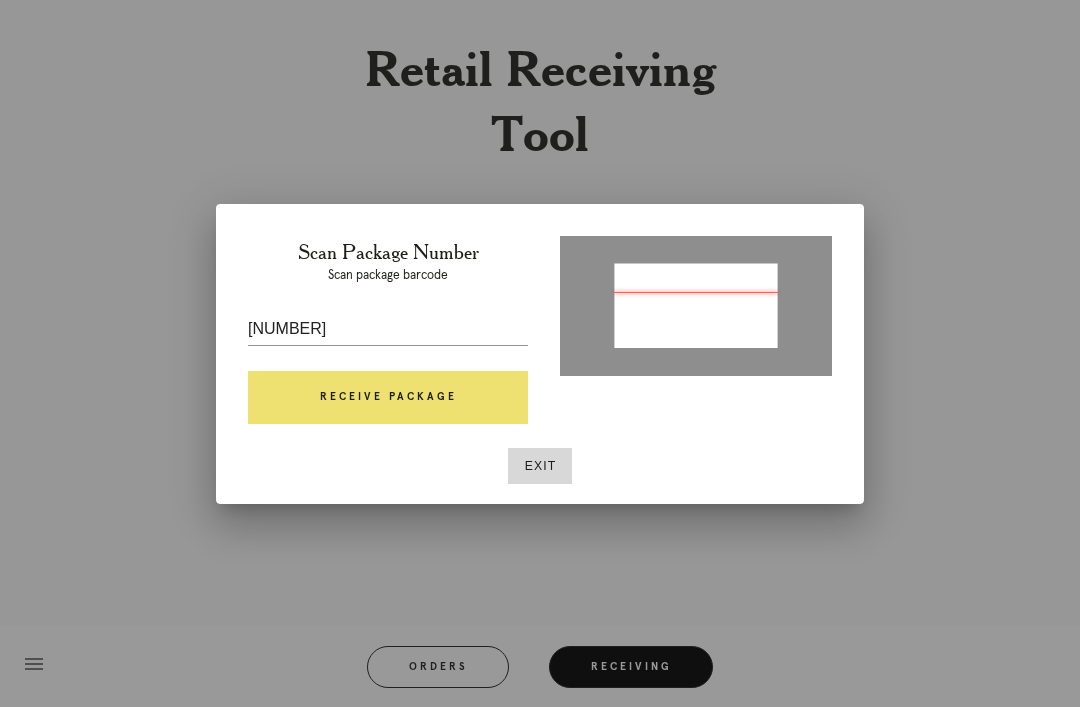 click on "Receive Package" at bounding box center (388, 398) 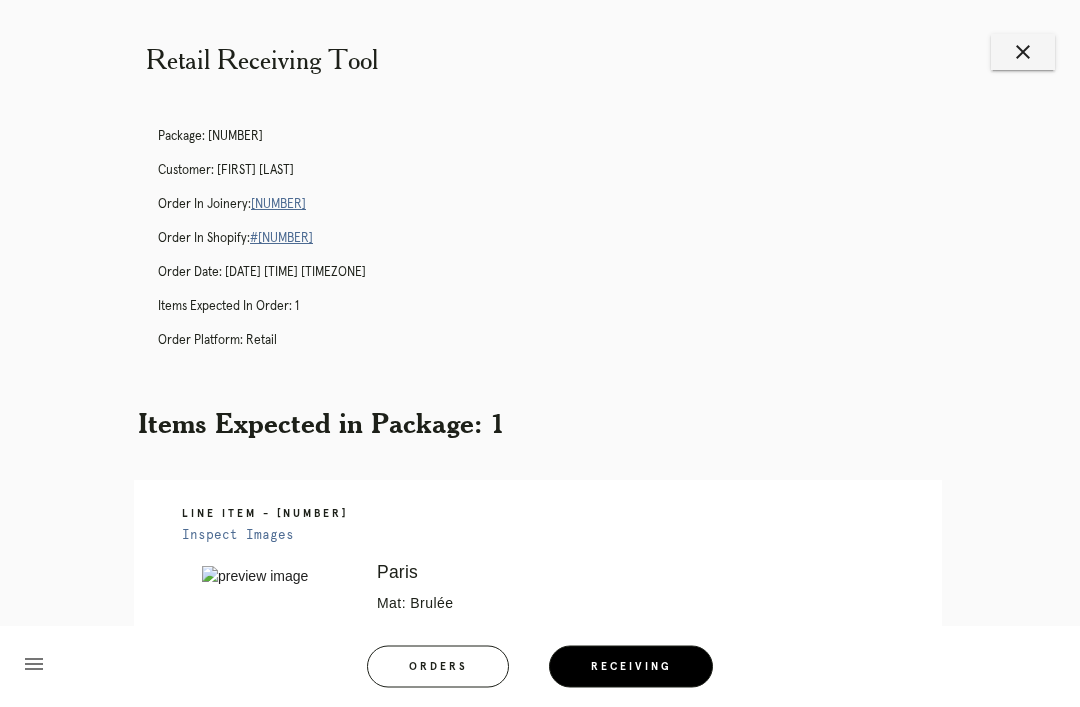 scroll, scrollTop: 0, scrollLeft: 0, axis: both 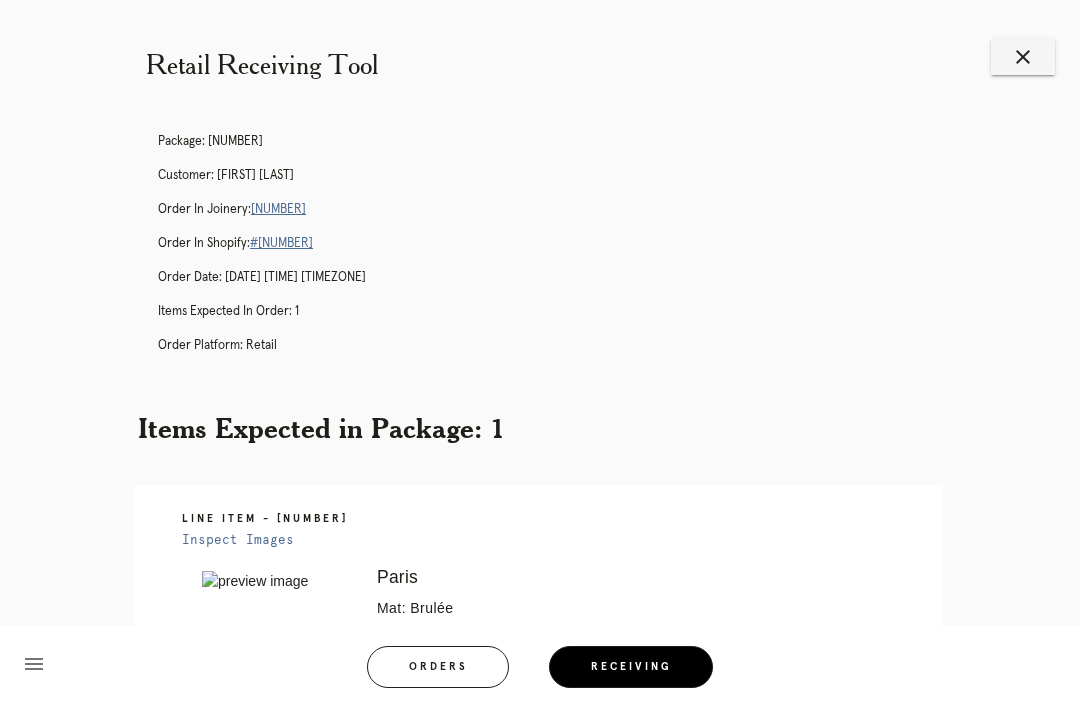 click on "R885692033" at bounding box center (278, 209) 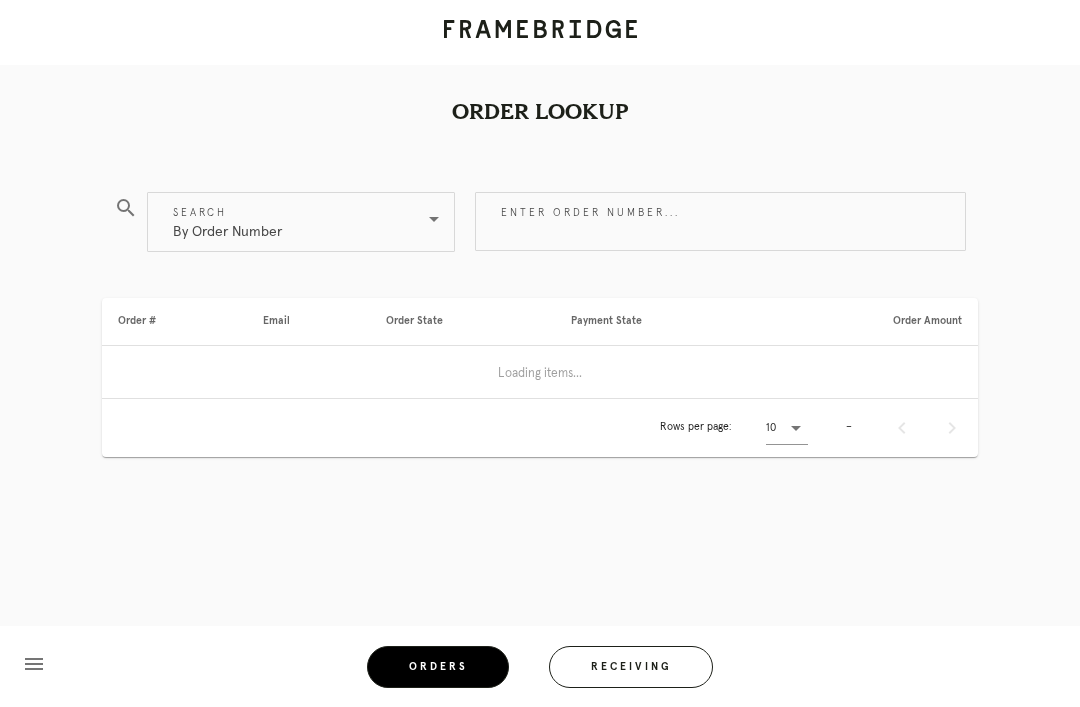 click on "Receiving" at bounding box center [631, 667] 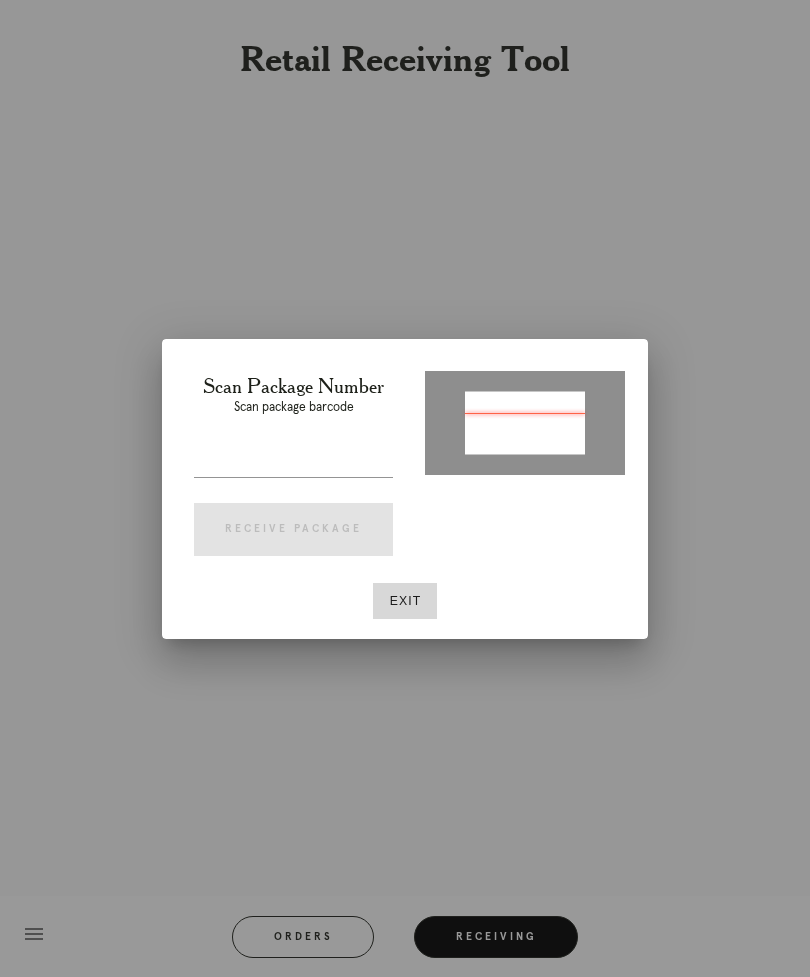 click at bounding box center [525, 421] 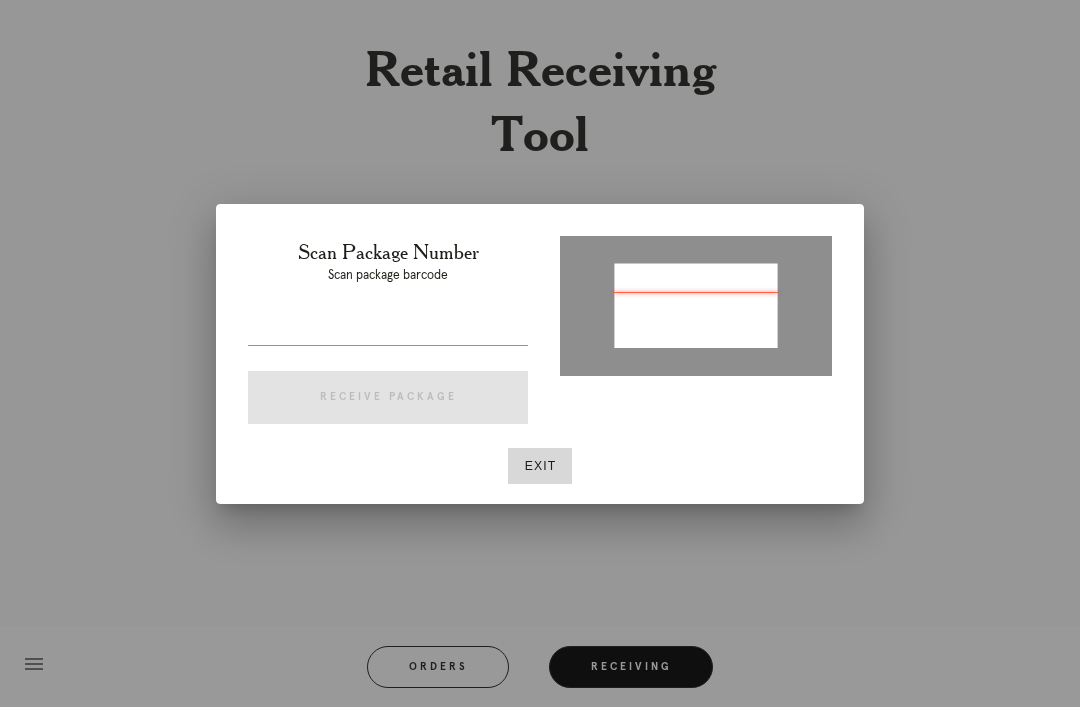 type on "P673539581597907" 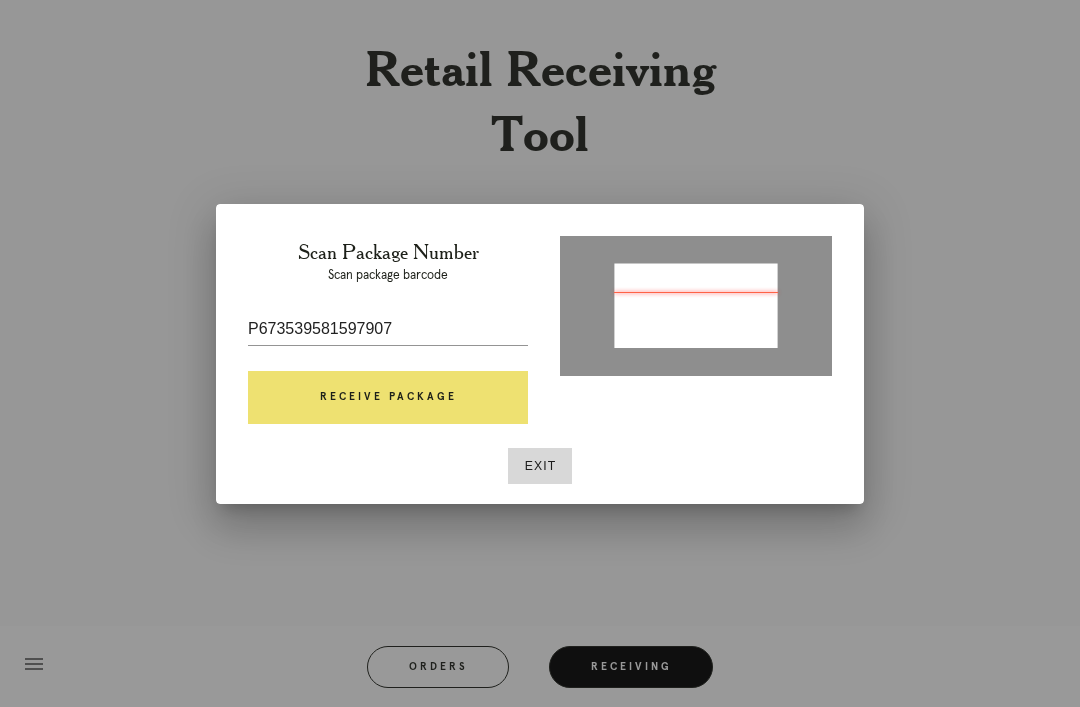 click on "Receive Package" at bounding box center [388, 398] 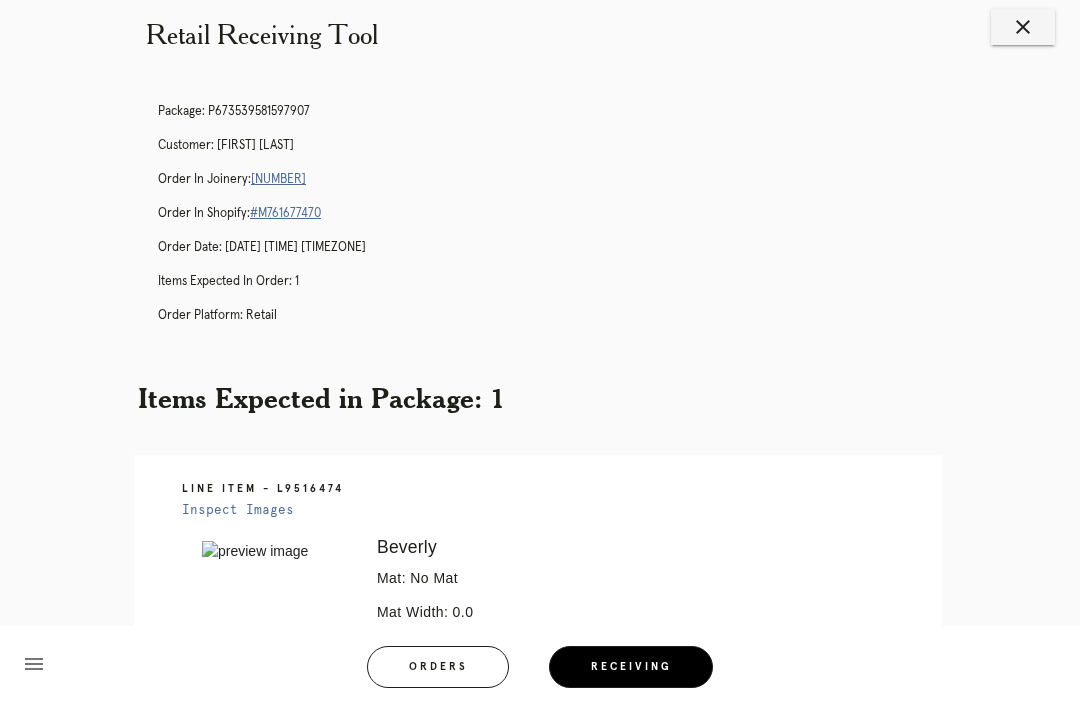 scroll, scrollTop: 0, scrollLeft: 0, axis: both 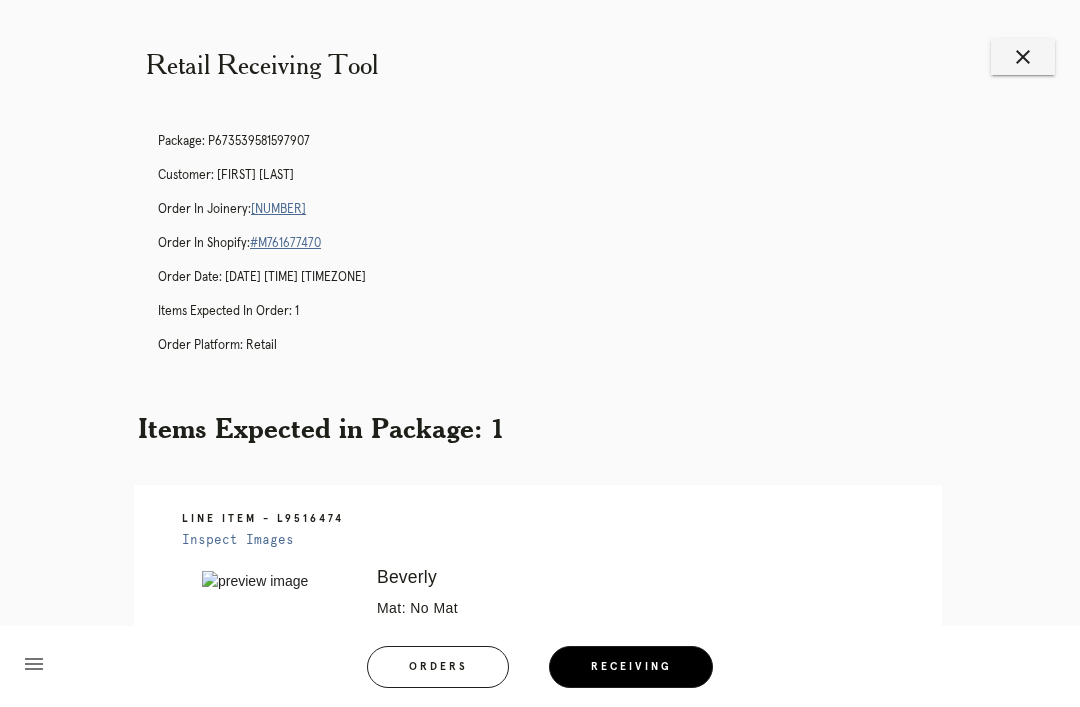 click on "R057335162" at bounding box center (278, 209) 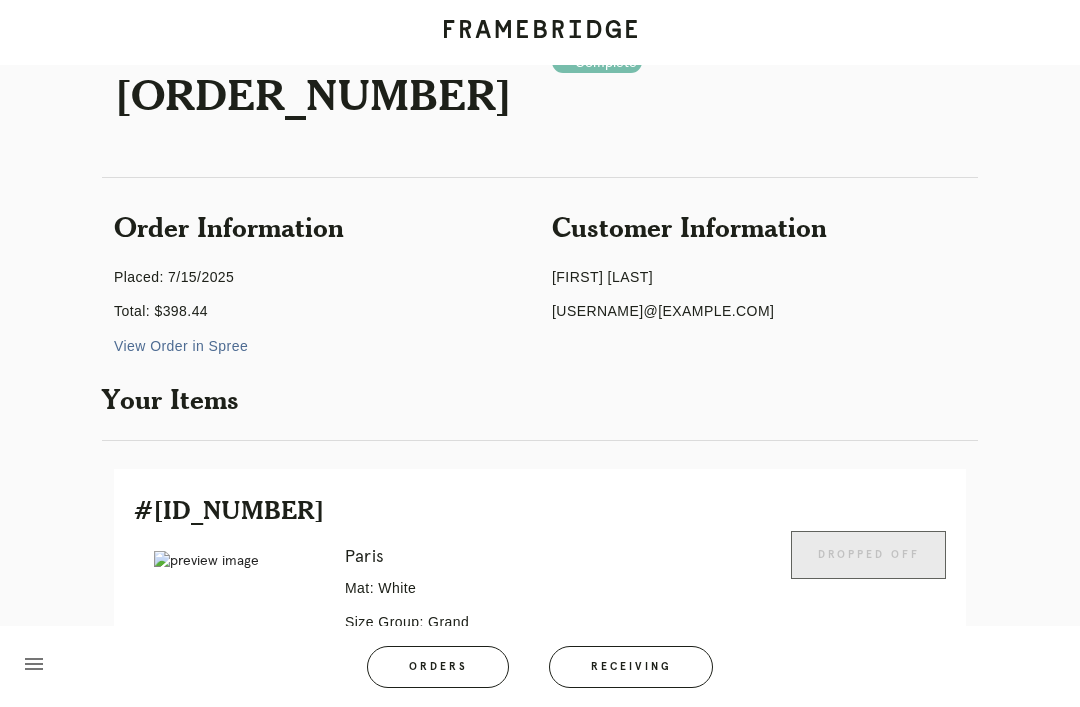 scroll, scrollTop: 0, scrollLeft: 0, axis: both 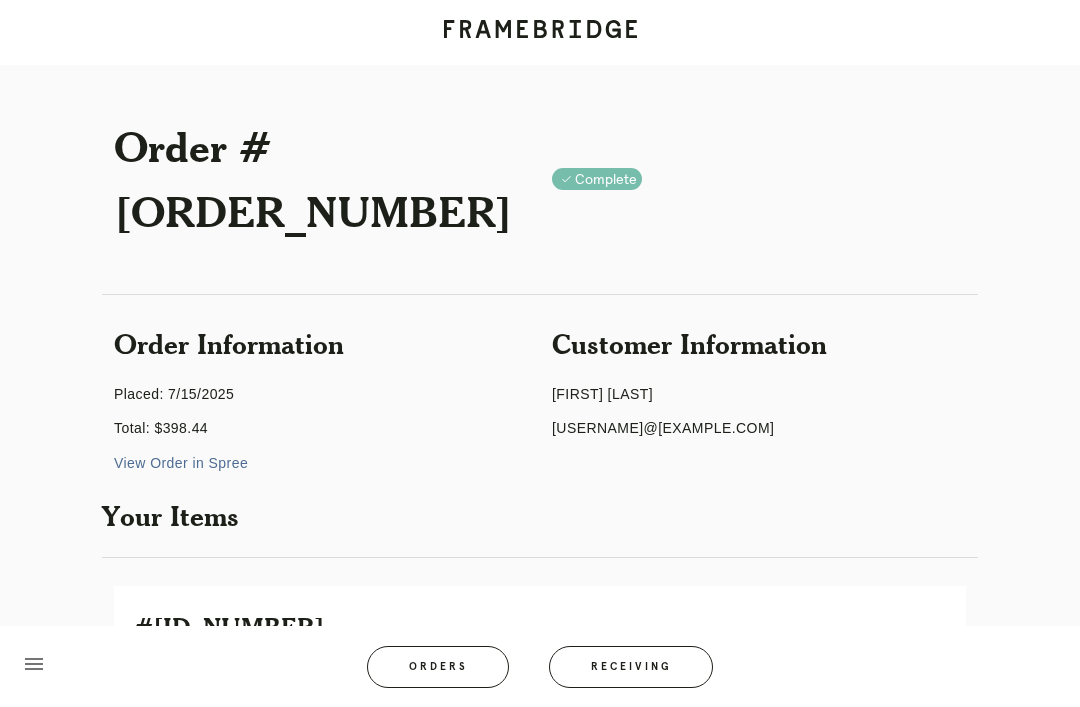click at bounding box center [540, 32] 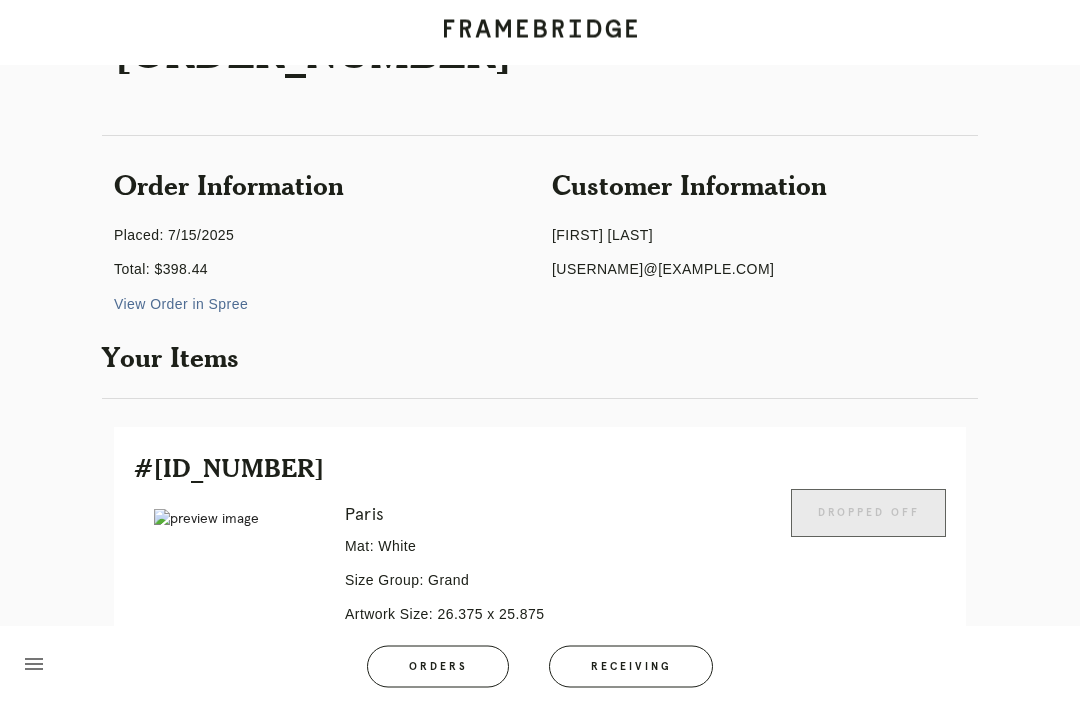 scroll, scrollTop: 0, scrollLeft: 0, axis: both 